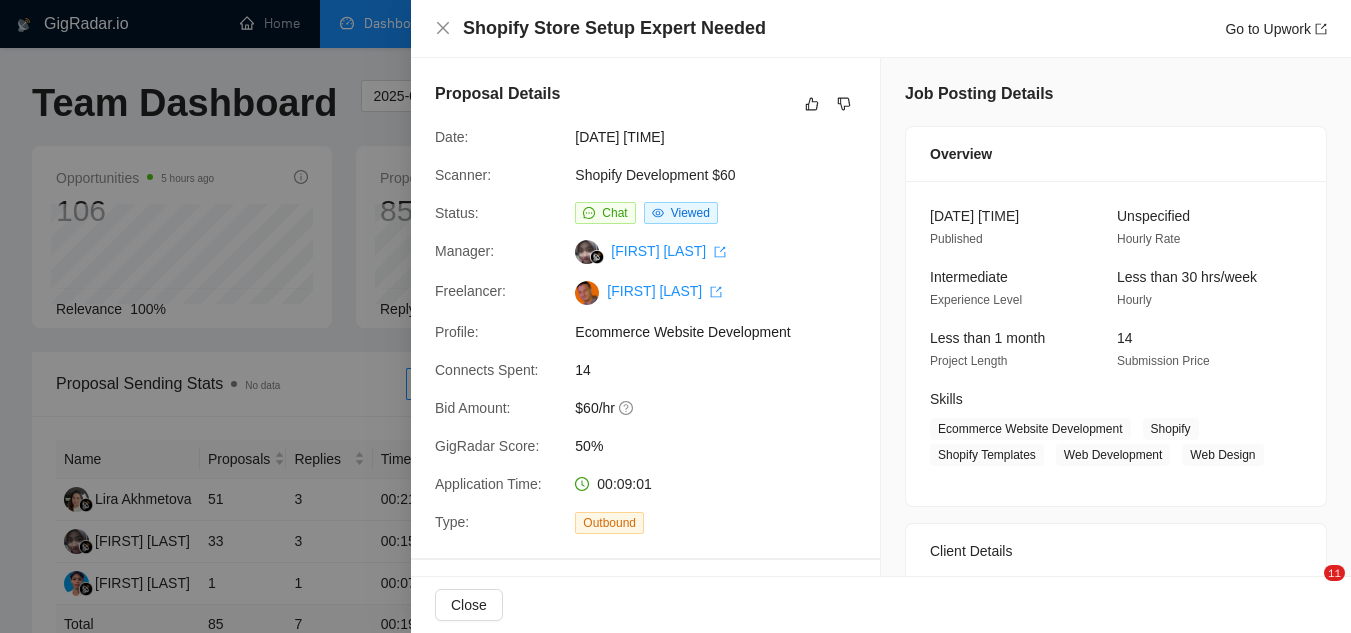 scroll, scrollTop: 800, scrollLeft: 0, axis: vertical 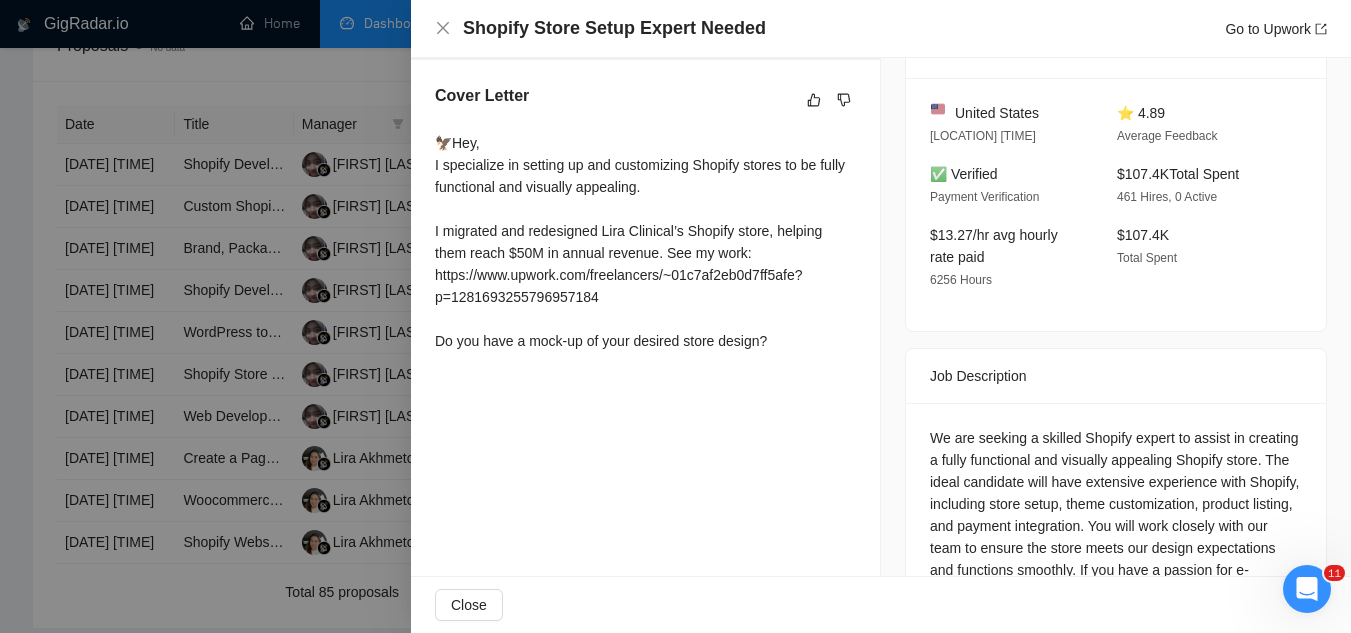 click at bounding box center [675, 316] 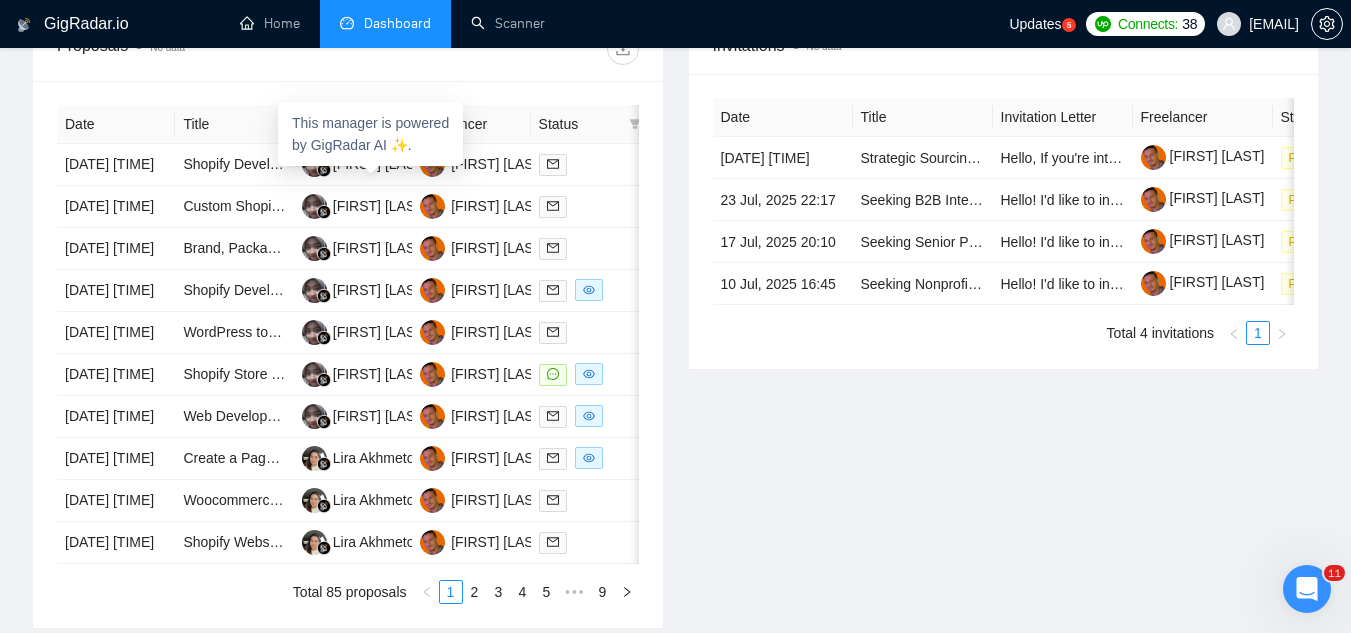 scroll, scrollTop: 400, scrollLeft: 0, axis: vertical 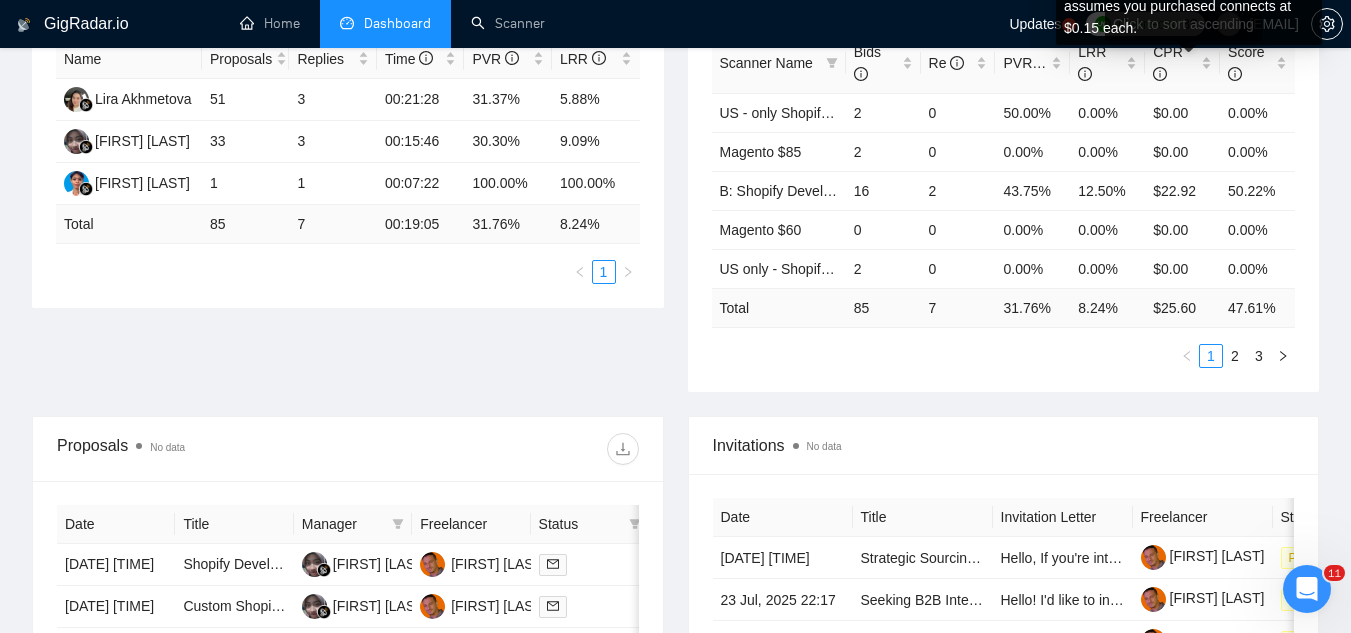 click on "Cost Per Reply. Your total expense on this scanner including cost of Upwork connects and GigRadar cost divided by the number of replies received.
This number is approximate and doesn't take into account connects cashback and assumes you purchased connects at $0.15 each." at bounding box center (1189, -49) 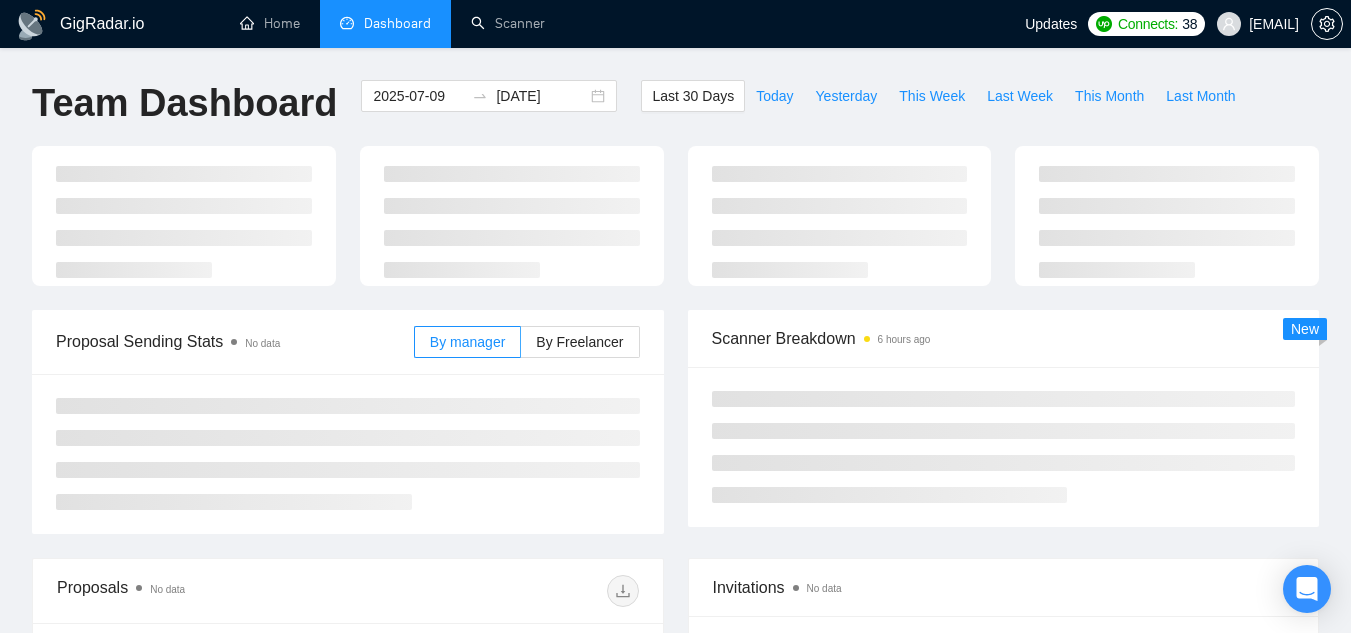 scroll, scrollTop: 358, scrollLeft: 0, axis: vertical 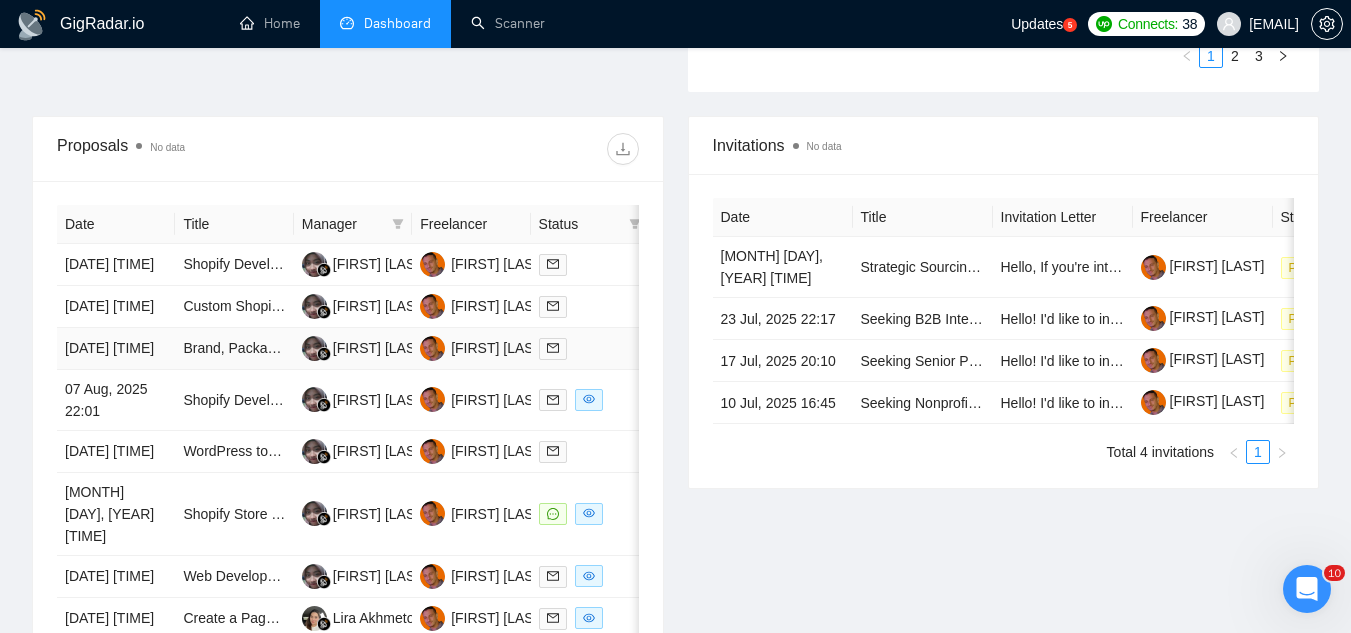 click on "Brand, Packaging, Marketing, and Website Design Expert Needed" at bounding box center [234, 349] 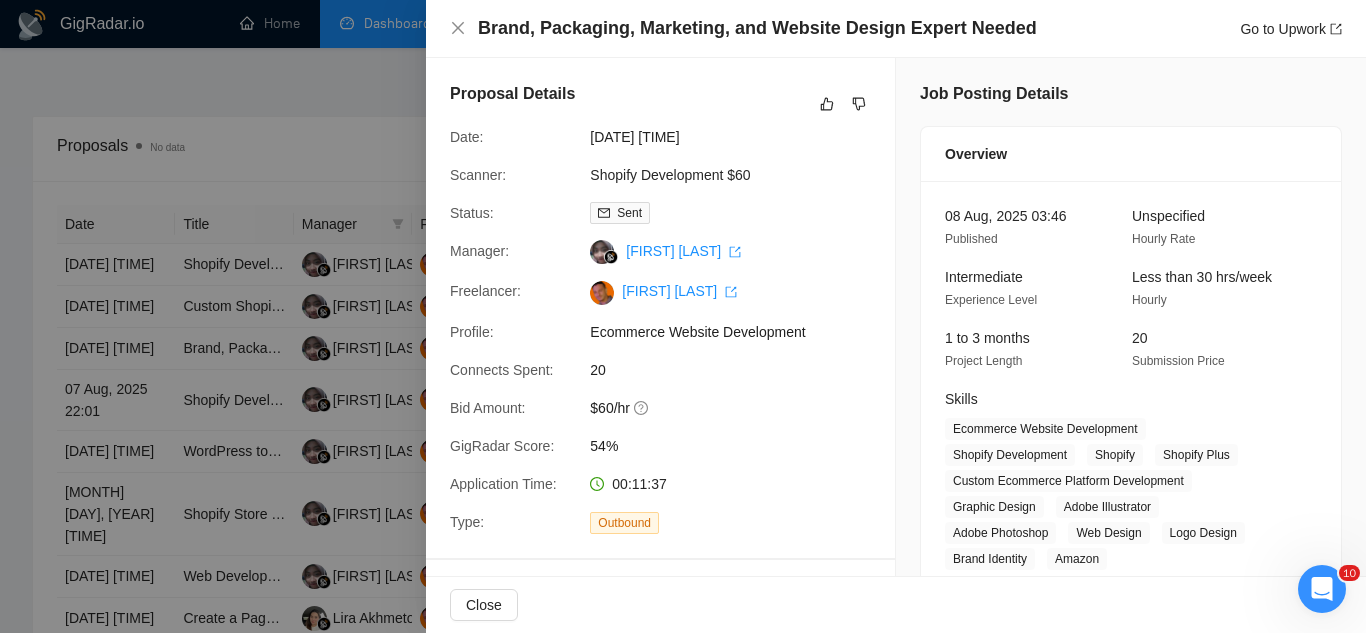 click at bounding box center (683, 316) 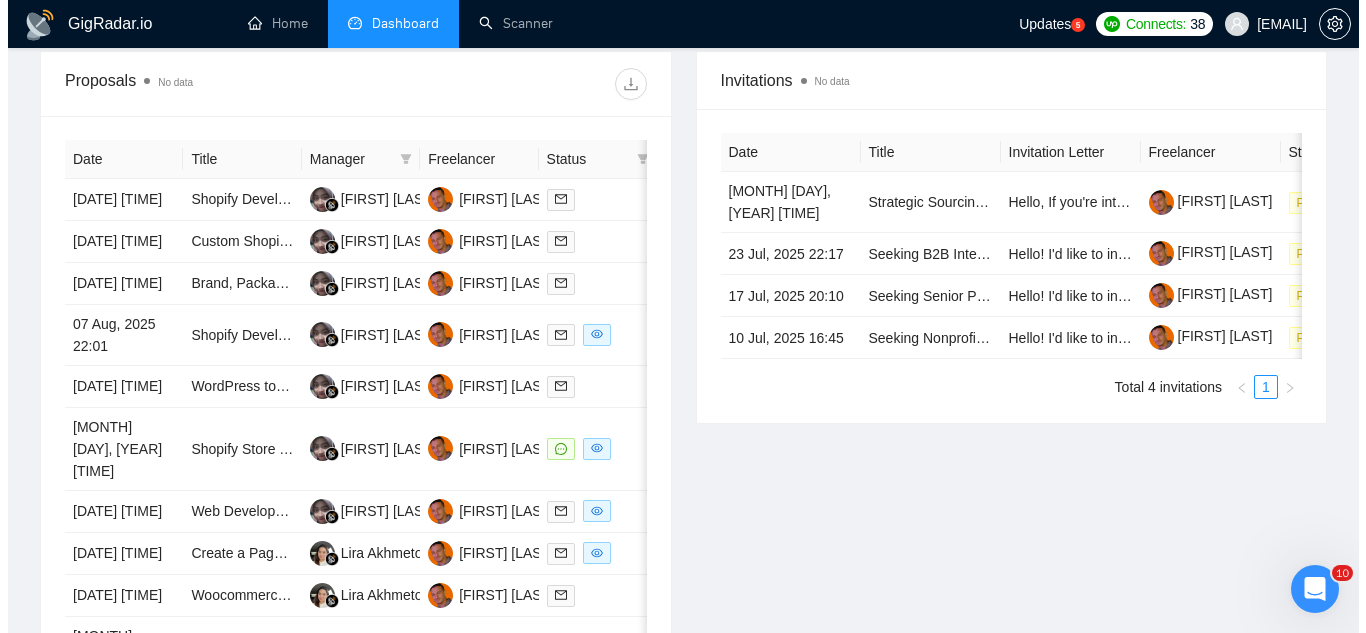 scroll, scrollTop: 800, scrollLeft: 0, axis: vertical 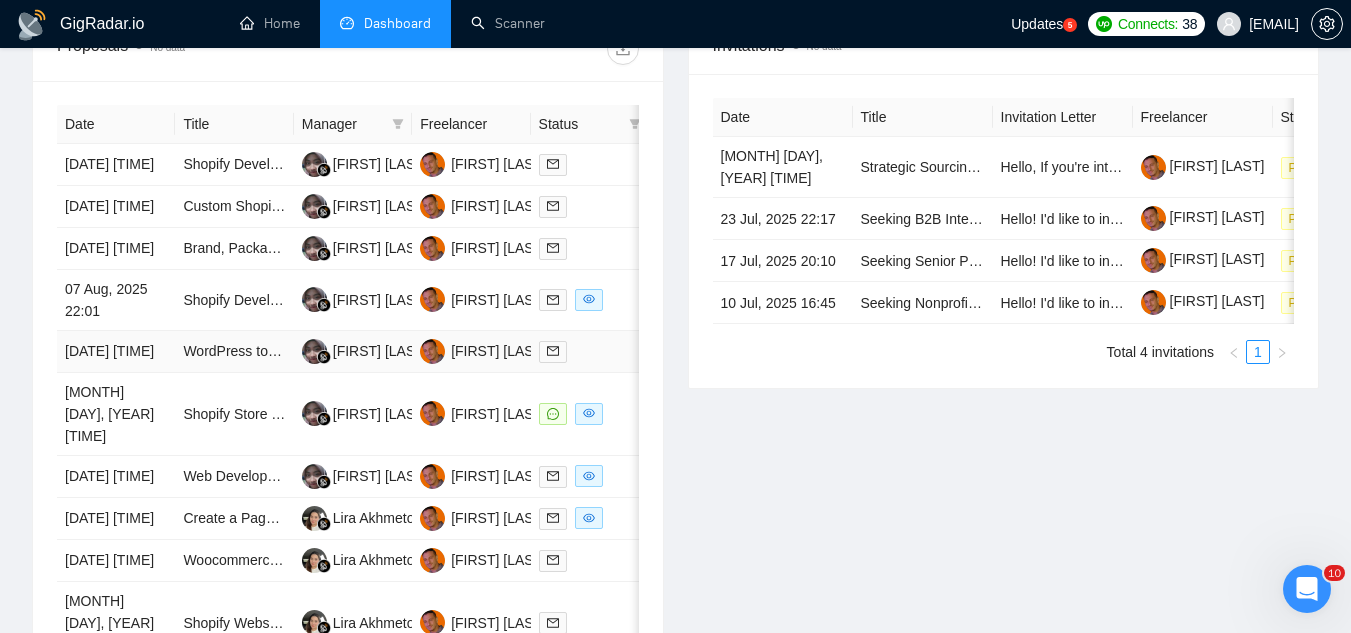 click on "WordPress to Shopify Migration Specialist" at bounding box center (234, 352) 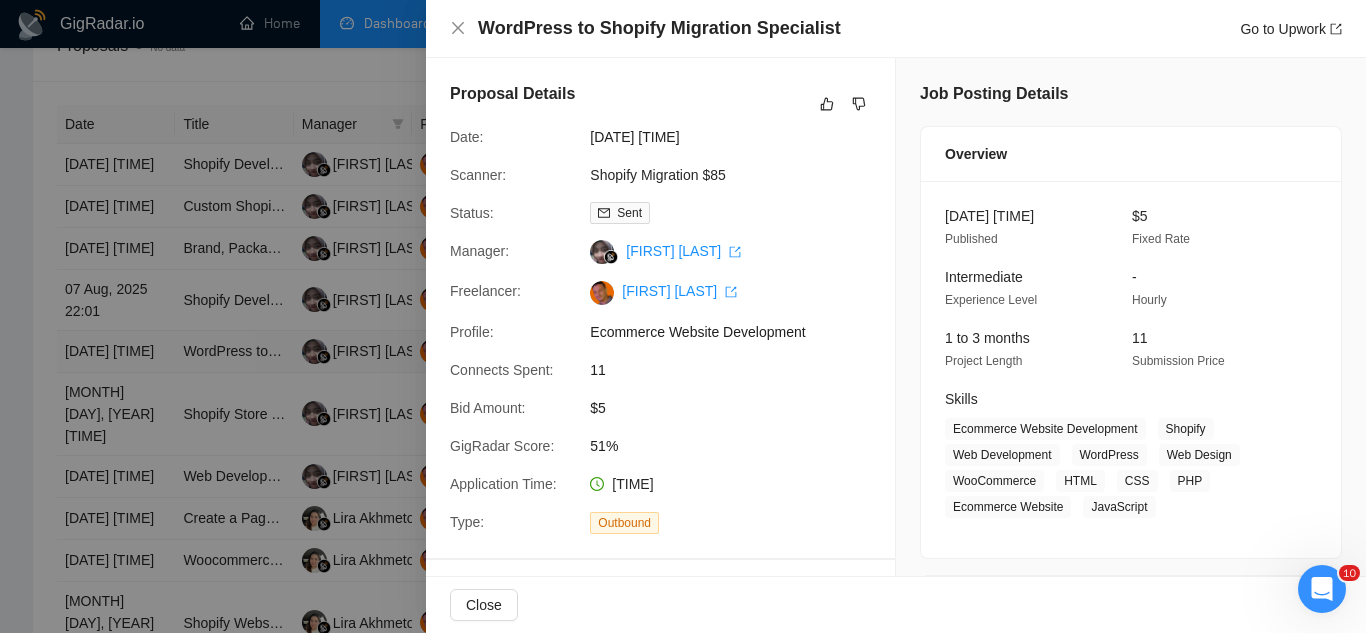 click at bounding box center (683, 316) 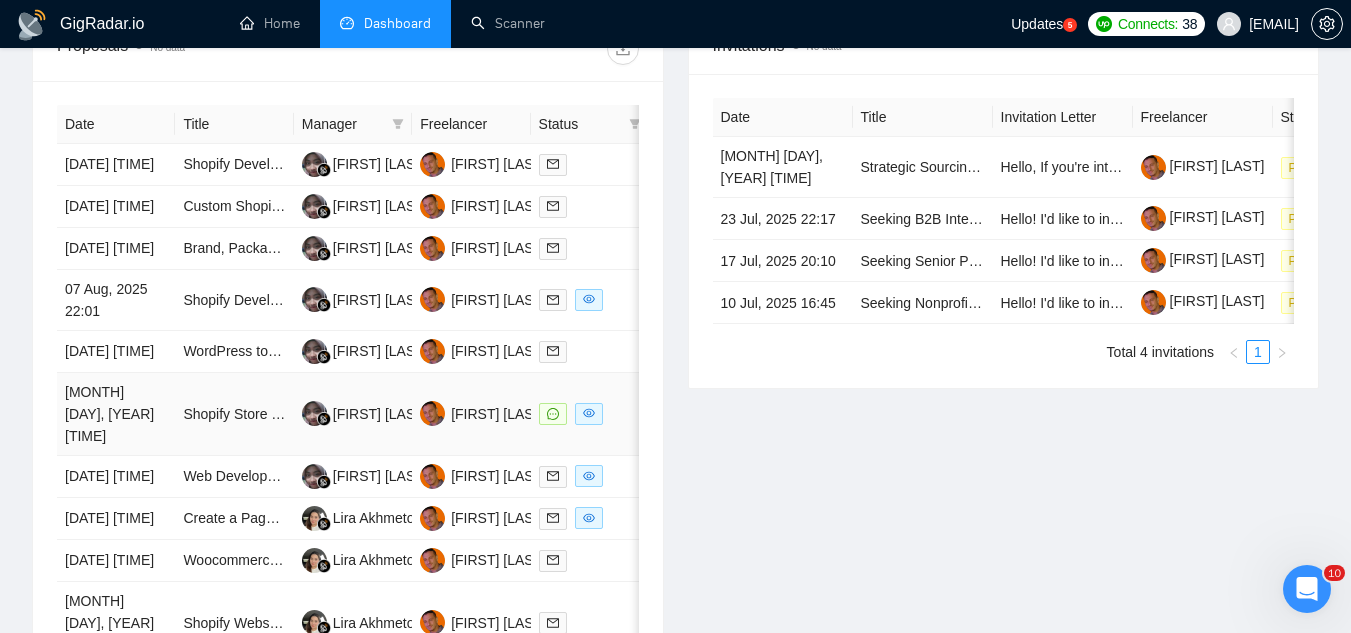 click on "Shopify Store Setup Expert Needed" at bounding box center (234, 414) 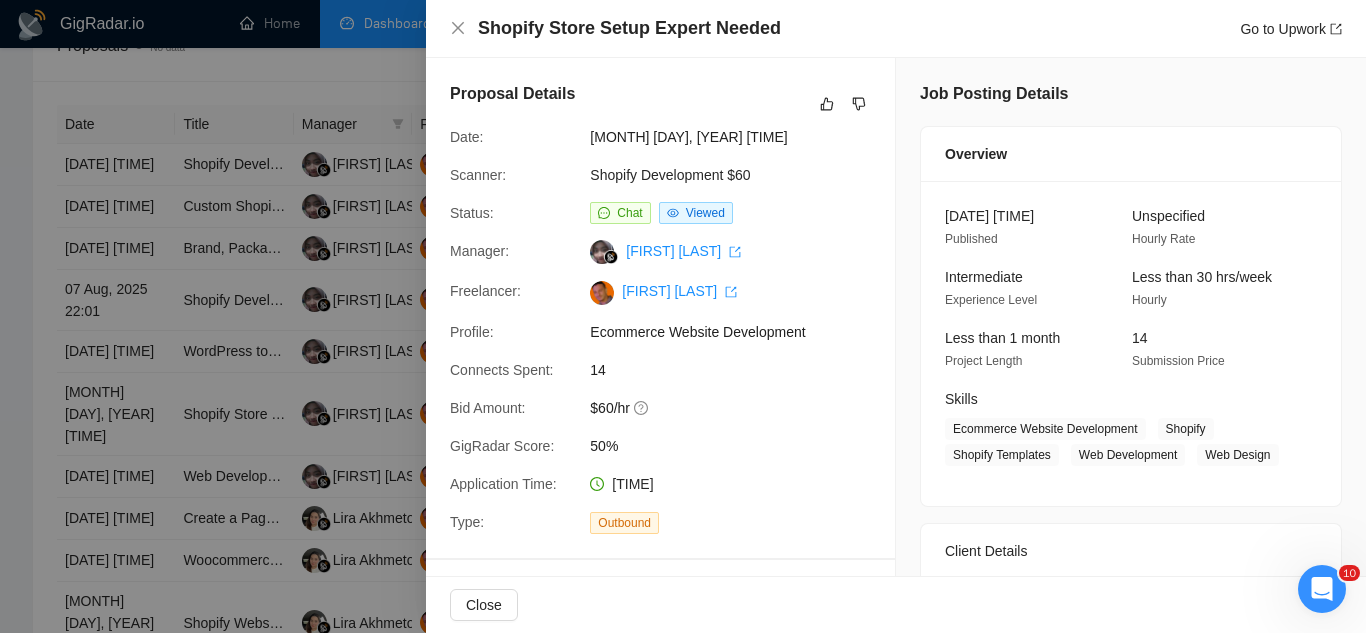 click at bounding box center [683, 316] 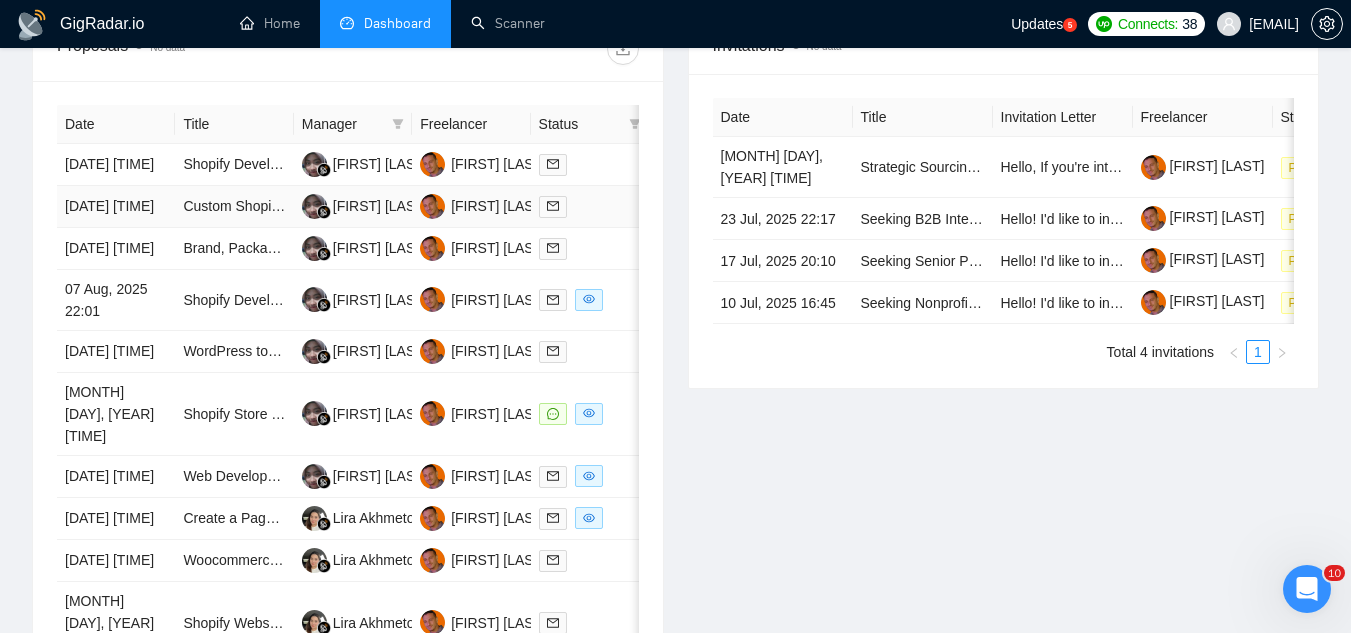 click on "Custom Shopify Coding for Shipping Protection and Auto-Discounts" at bounding box center (234, 207) 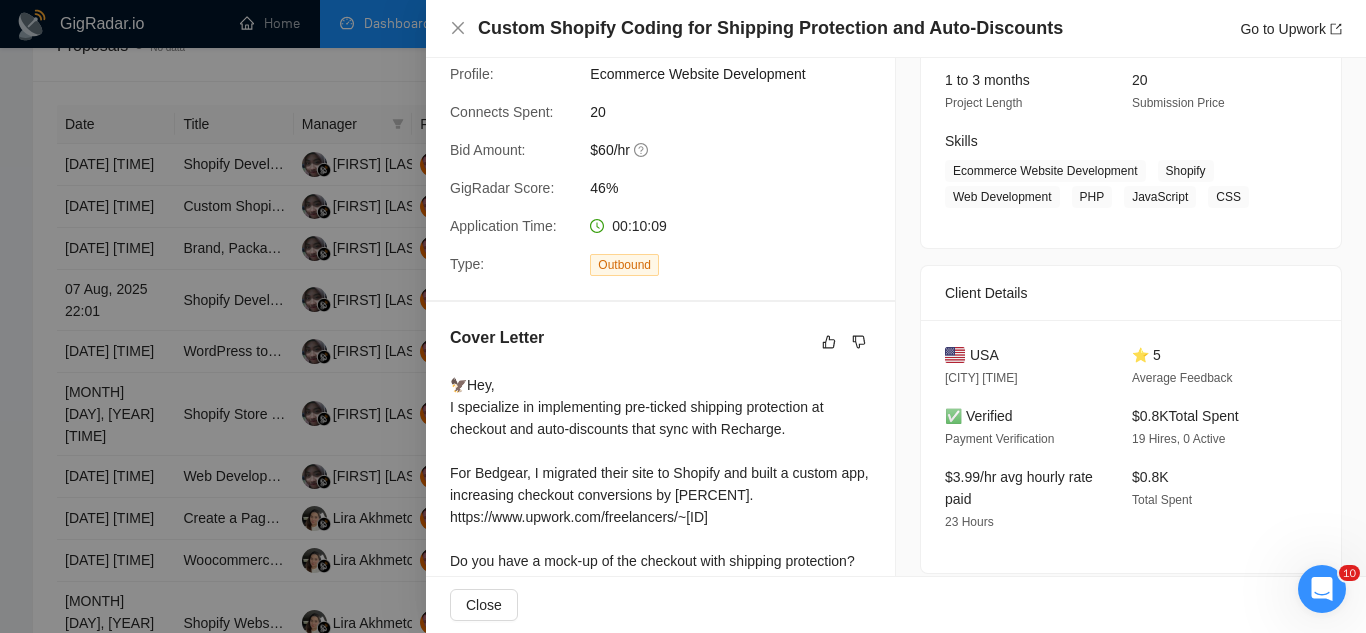 scroll, scrollTop: 222, scrollLeft: 0, axis: vertical 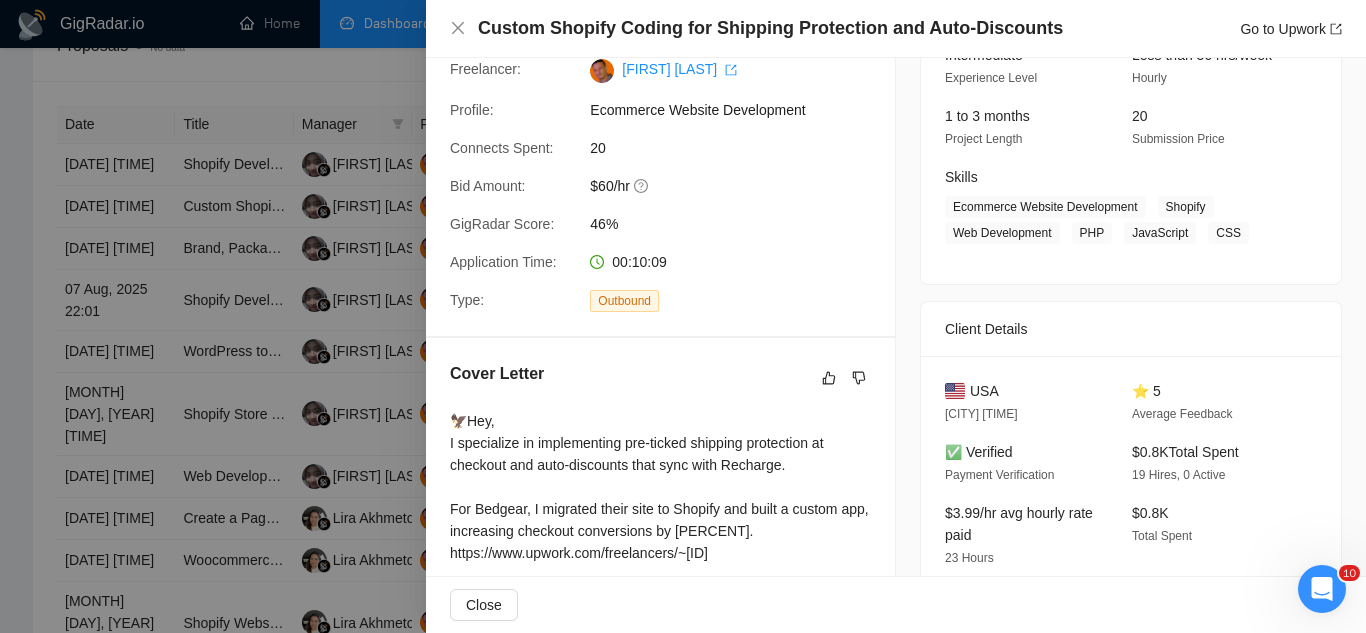 click at bounding box center (683, 316) 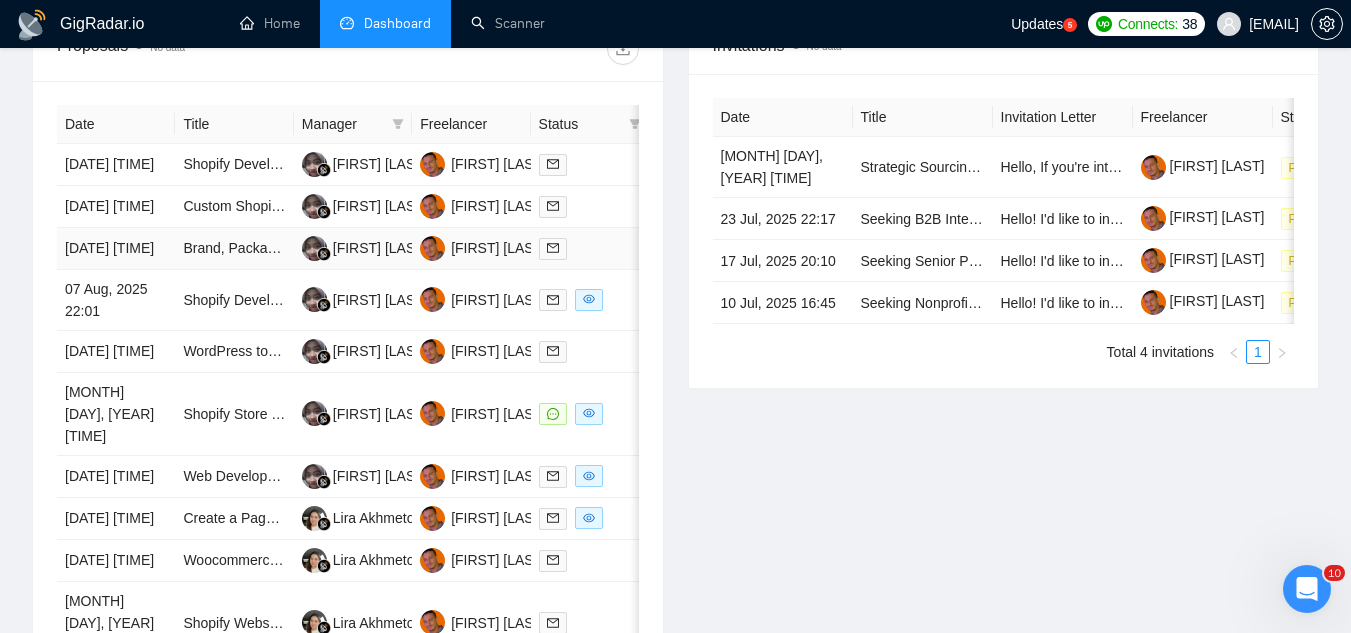click on "Brand, Packaging, Marketing, and Website Design Expert Needed" at bounding box center [234, 249] 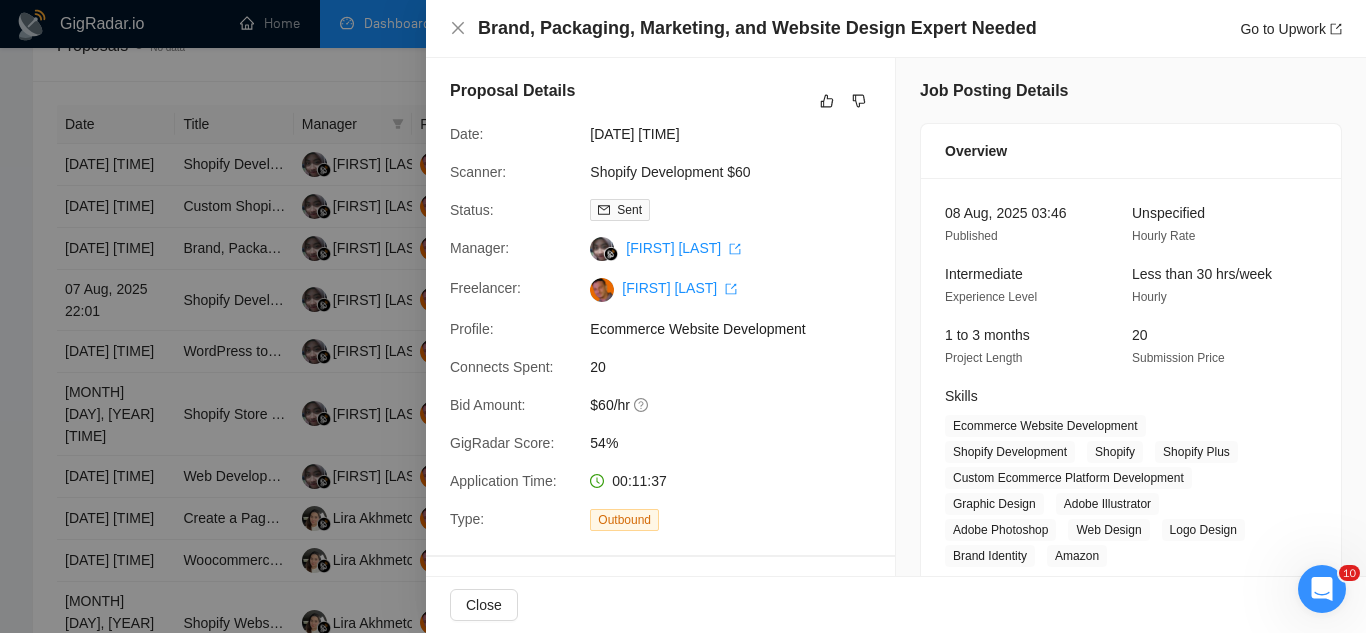 scroll, scrollTop: 0, scrollLeft: 0, axis: both 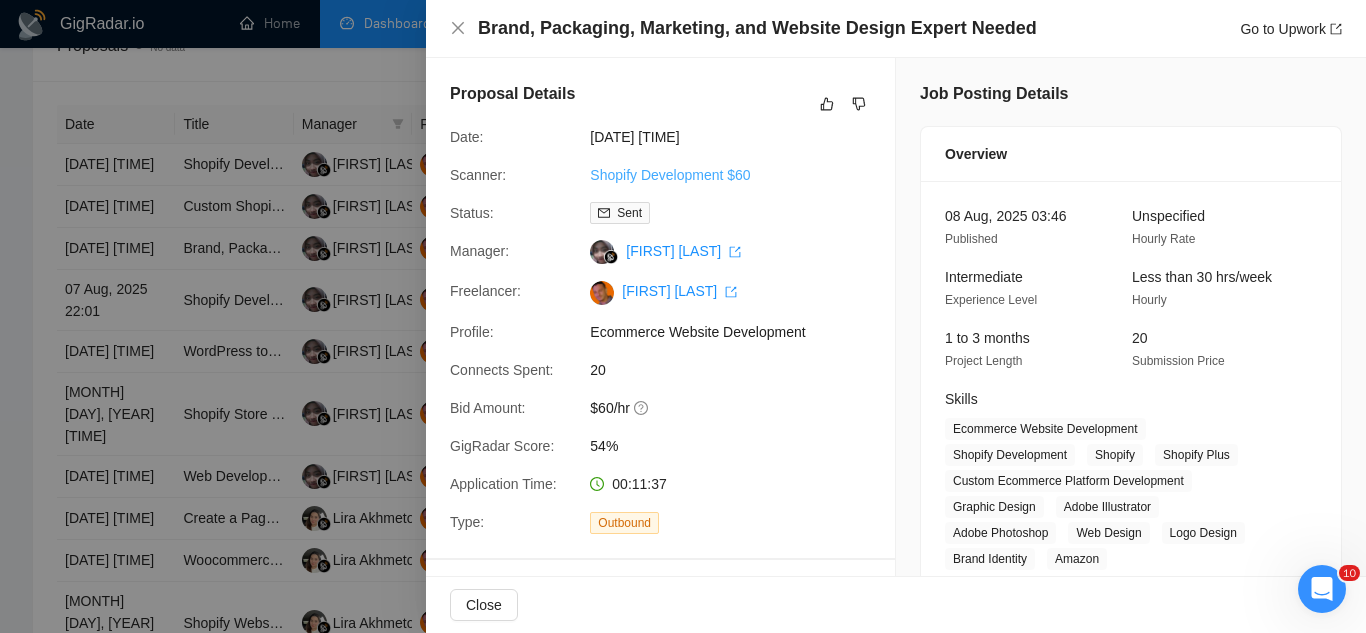 click on "Shopify Development $60" at bounding box center [670, 175] 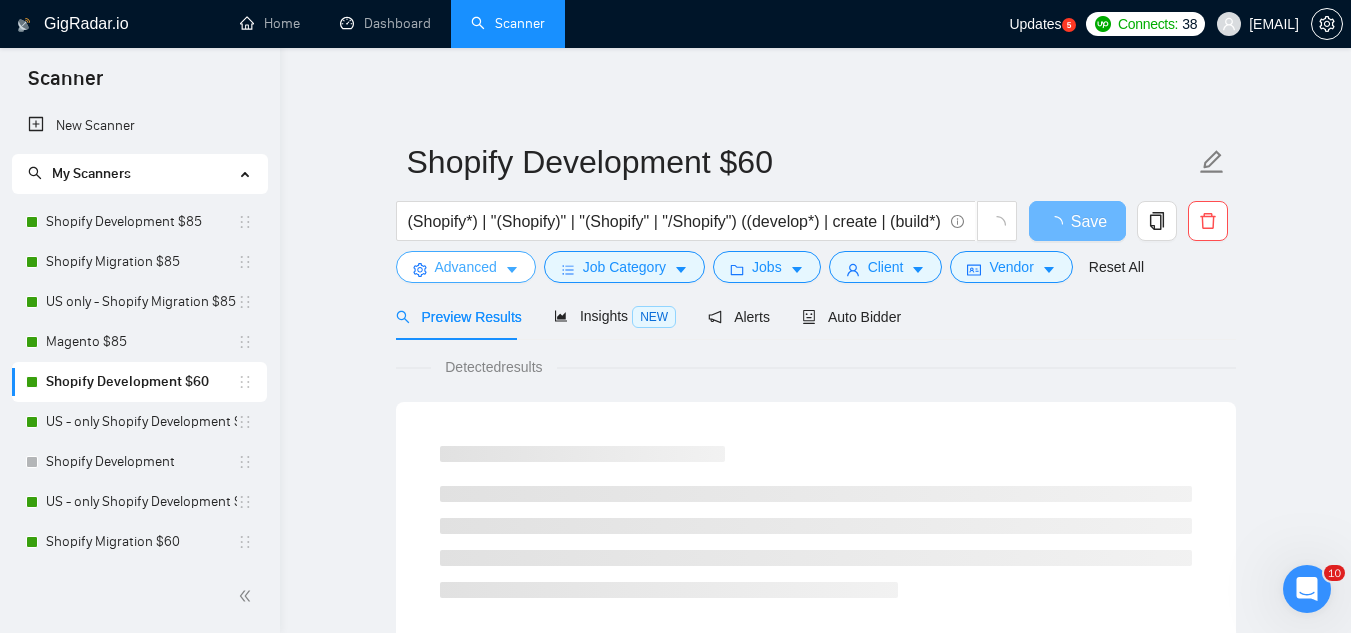 click on "Advanced" at bounding box center [466, 267] 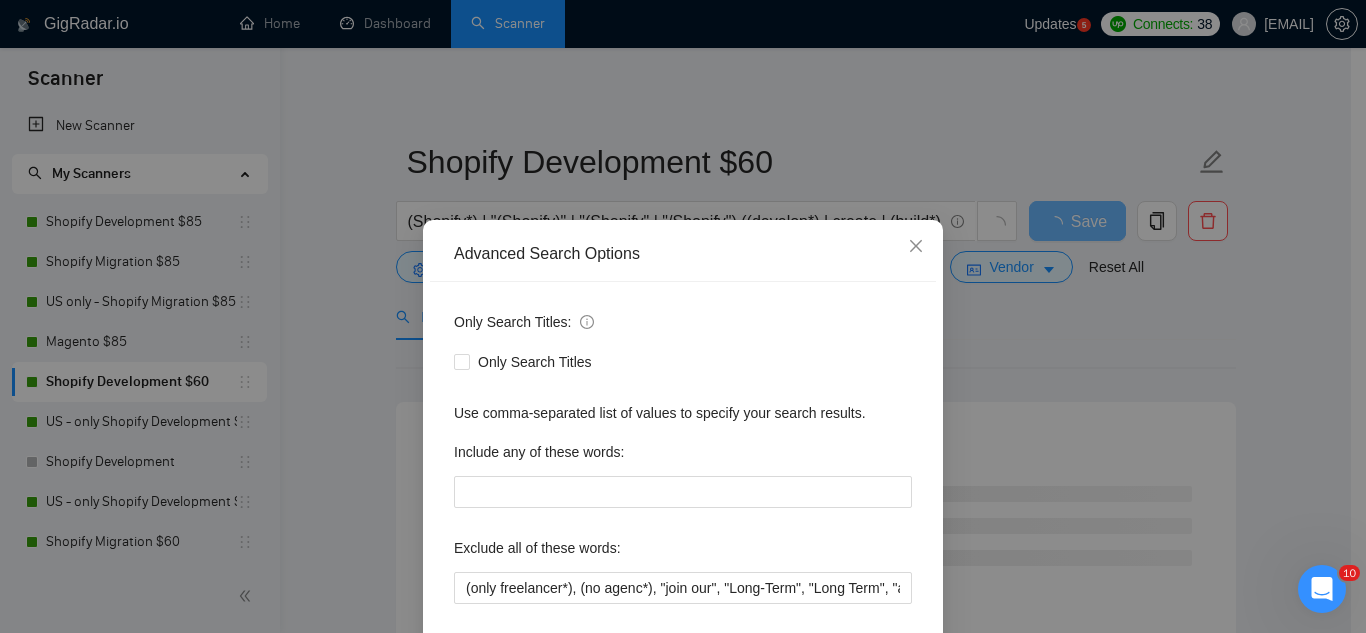 scroll, scrollTop: 100, scrollLeft: 0, axis: vertical 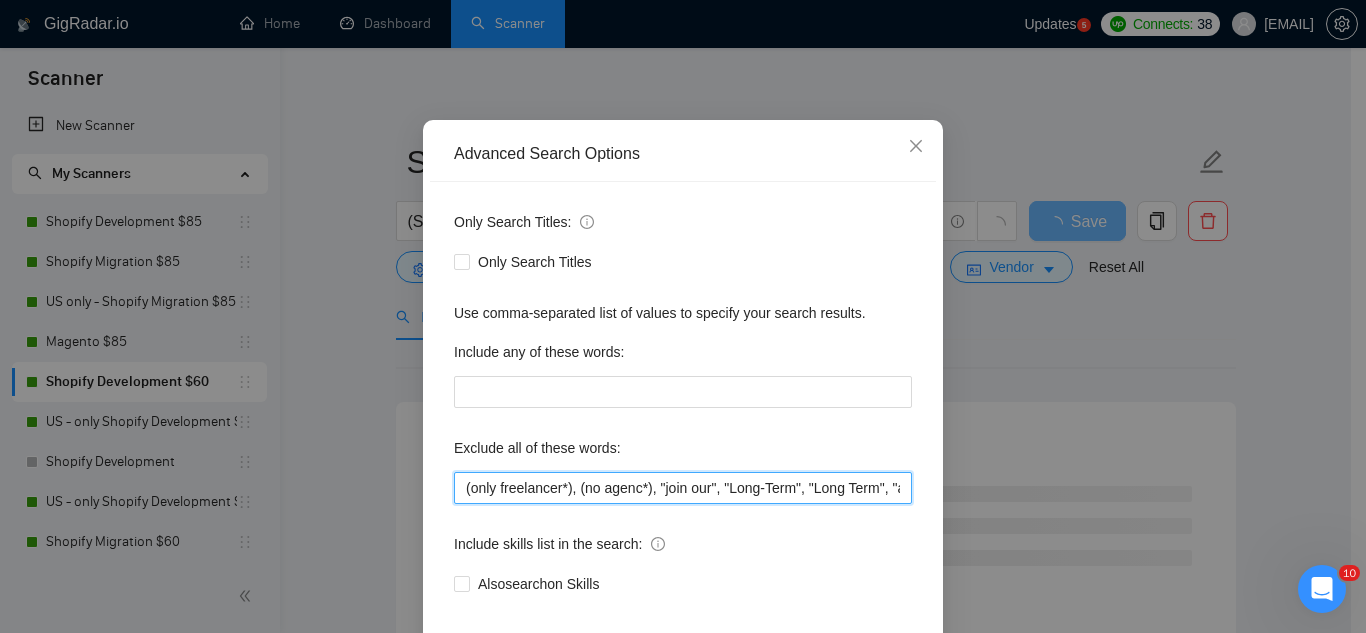 click on "(only freelancer*), (no agenc*), "join our", "Long-Term", "Long Term", "app", "engineer", "budget", "low budget", "tight budget", "affordable", "cheap", "cheapest", "competitive pricing", "most competitive pricing", "cost-effective", "cost effective", "cost-efficient", "under $200", "under $500", "around $500", "weekly installments", "looking to keep costs down", "please quote lowest", "basic site", "simple site", "simple store", "2 products", "two products", "5 products", "few pages", "single page", "one page", "just a homepage", "three pages", "initial brand testing", "quick MVP", "MVP only", "just need tweaks", "minor tweak", "quick fix", "training", "teach me", "mentorship", "1:1 guidance", "walk me through", "screen-share", "show me how", "quick turnaround", "ASAP delivery", "start immediately", "urgent but low budget", "need in 1–3 days", "24 hour job", "free theme", "use a free theme", "nothing fancy", "basic template", "no custom code", "minimalist only" at bounding box center [683, 488] 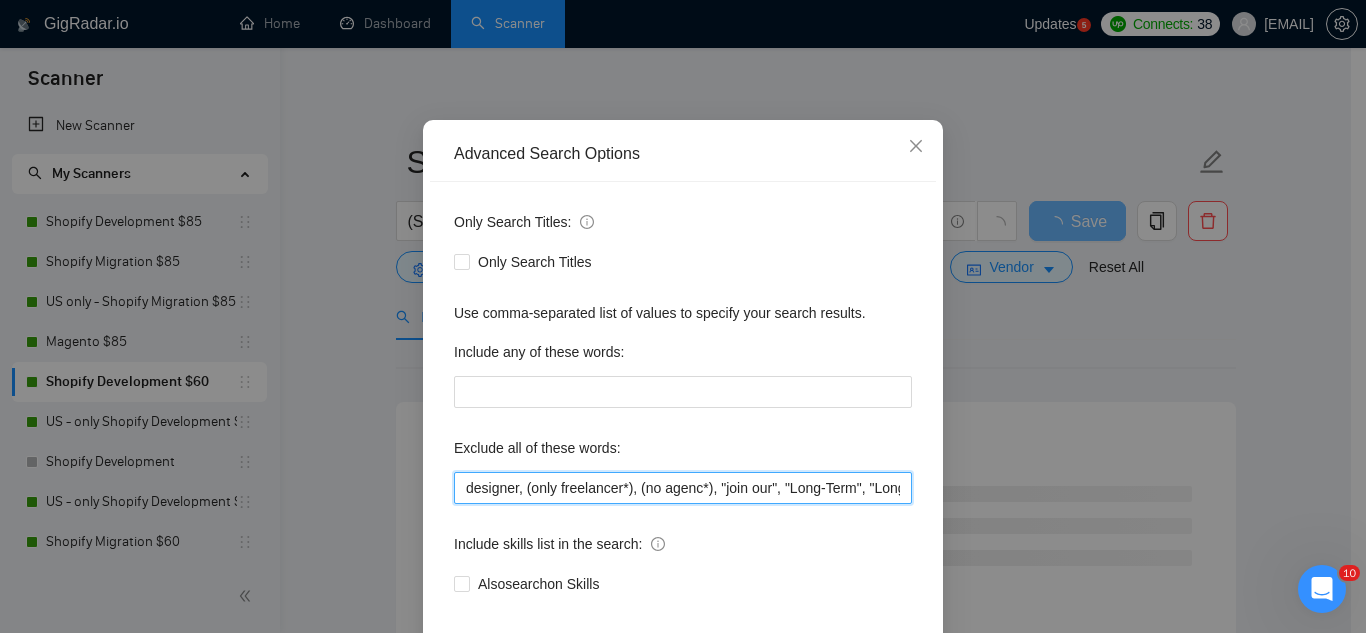 scroll, scrollTop: 199, scrollLeft: 0, axis: vertical 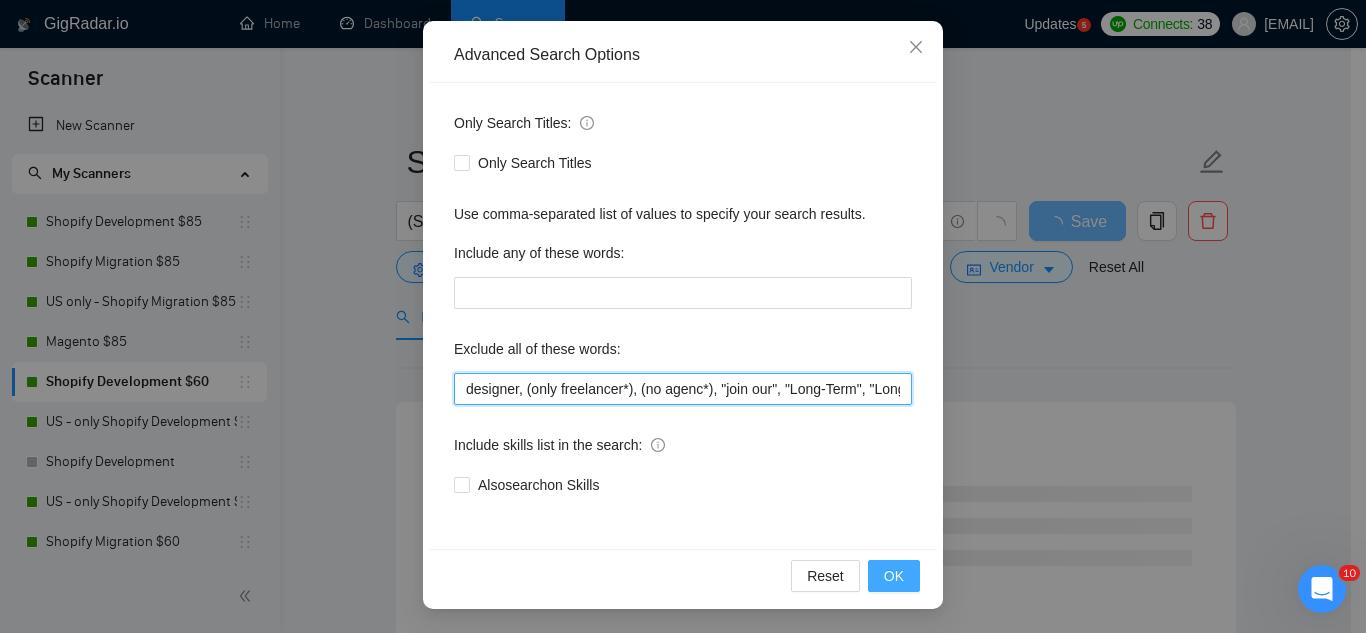type on "designer, (only freelancer*), (no agenc*), "join our", "Long-Term", "Long Term", "app", "engineer", "budget", "low budget", "tight budget", "affordable", "cheap", "cheapest", "competitive pricing", "most competitive pricing", "cost-effective", "cost effective", "cost-efficient", "under $200", "under $500", "around $500", "weekly installments", "looking to keep costs down", "please quote lowest", "basic site", "simple site", "simple store", "2 products", "two products", "5 products", "few pages", "single page", "one page", "just a homepage", "three pages", "initial brand testing", "quick MVP", "MVP only", "just need tweaks", "minor tweak", "quick fix", "training", "teach me", "mentorship", "1:1 guidance", "walk me through", "screen-share", "show me how", "quick turnaround", "ASAP delivery", "start immediately", "urgent but low budget", "need in 1–3 days", "24 hour job", "free theme", "use a free theme", "nothing fancy", "basic template", "no custom code", "minimalist only"" 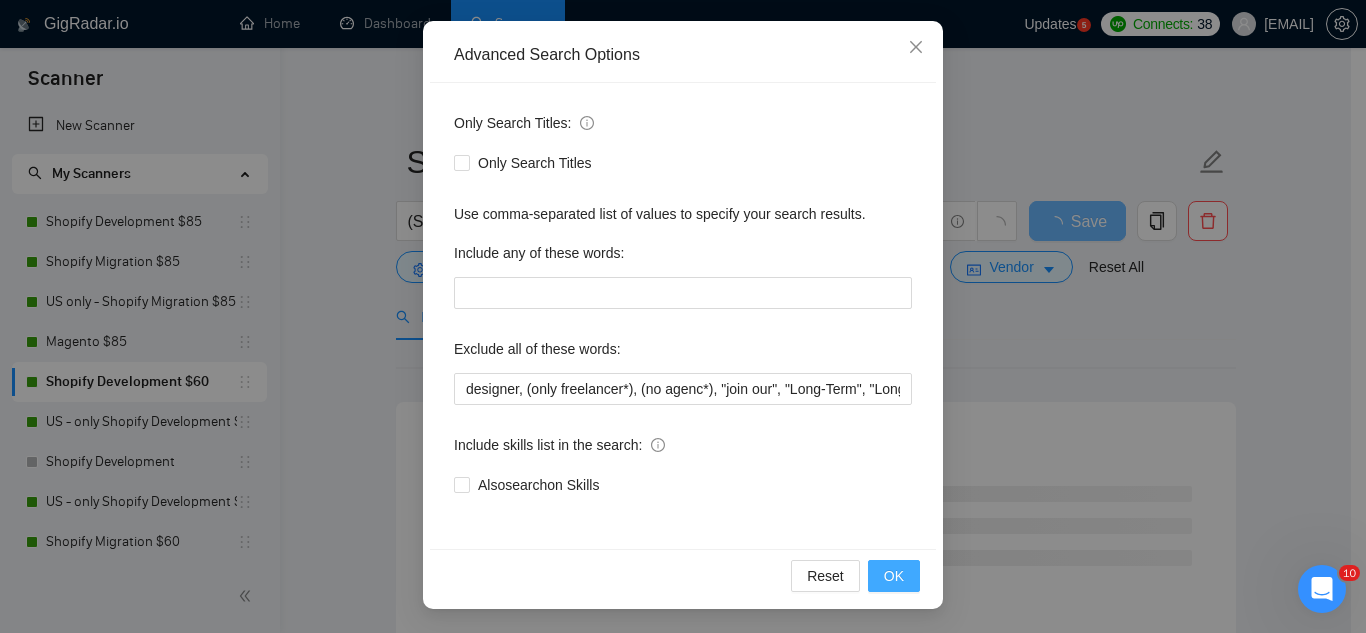 click on "OK" at bounding box center [894, 576] 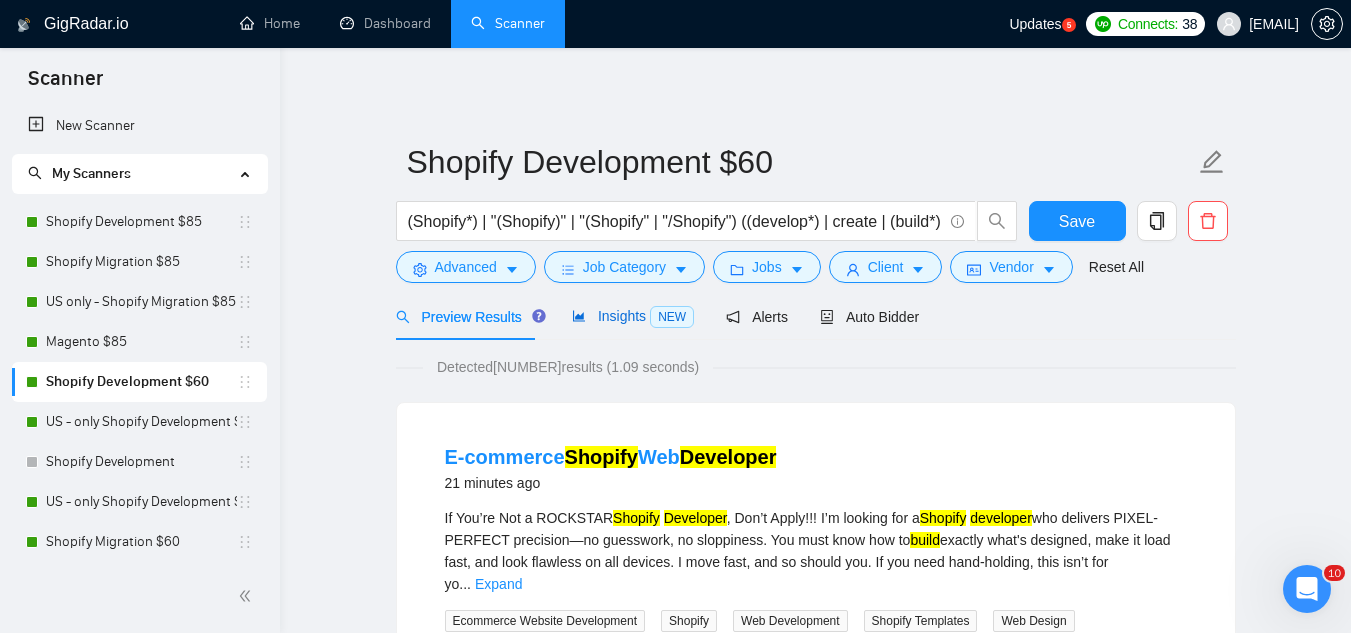 click on "Insights NEW" at bounding box center (633, 316) 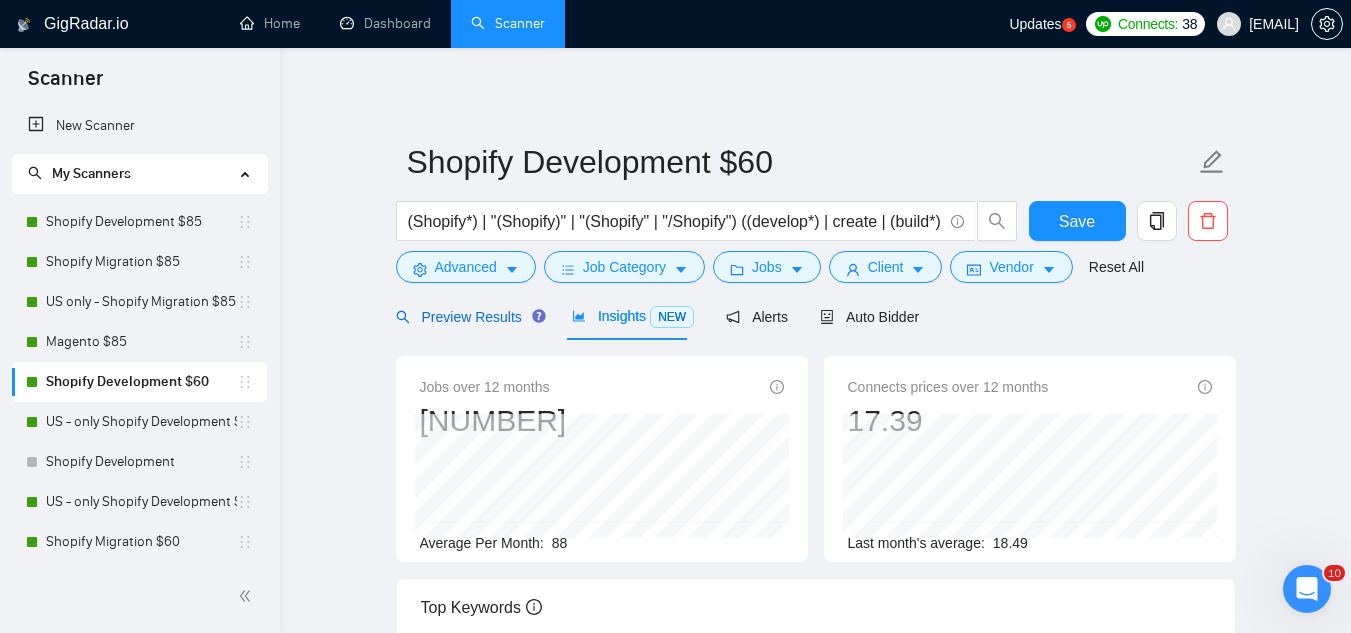 click on "Preview Results" at bounding box center (468, 317) 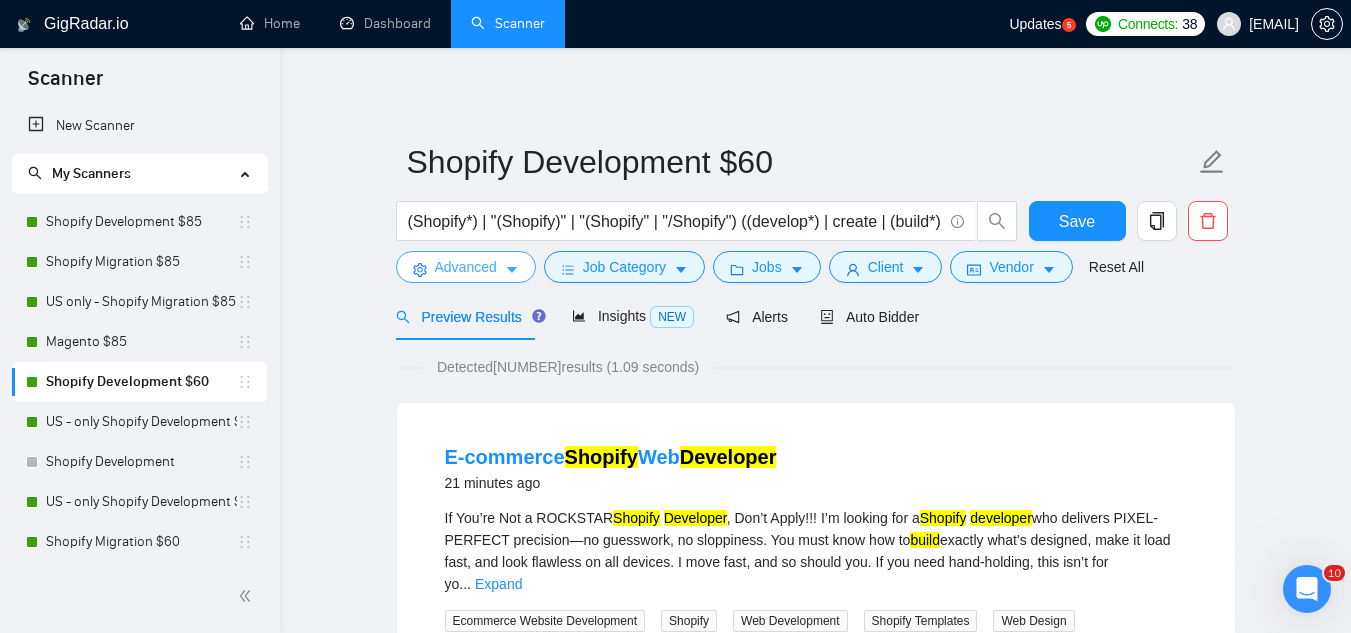 click on "Advanced" at bounding box center (466, 267) 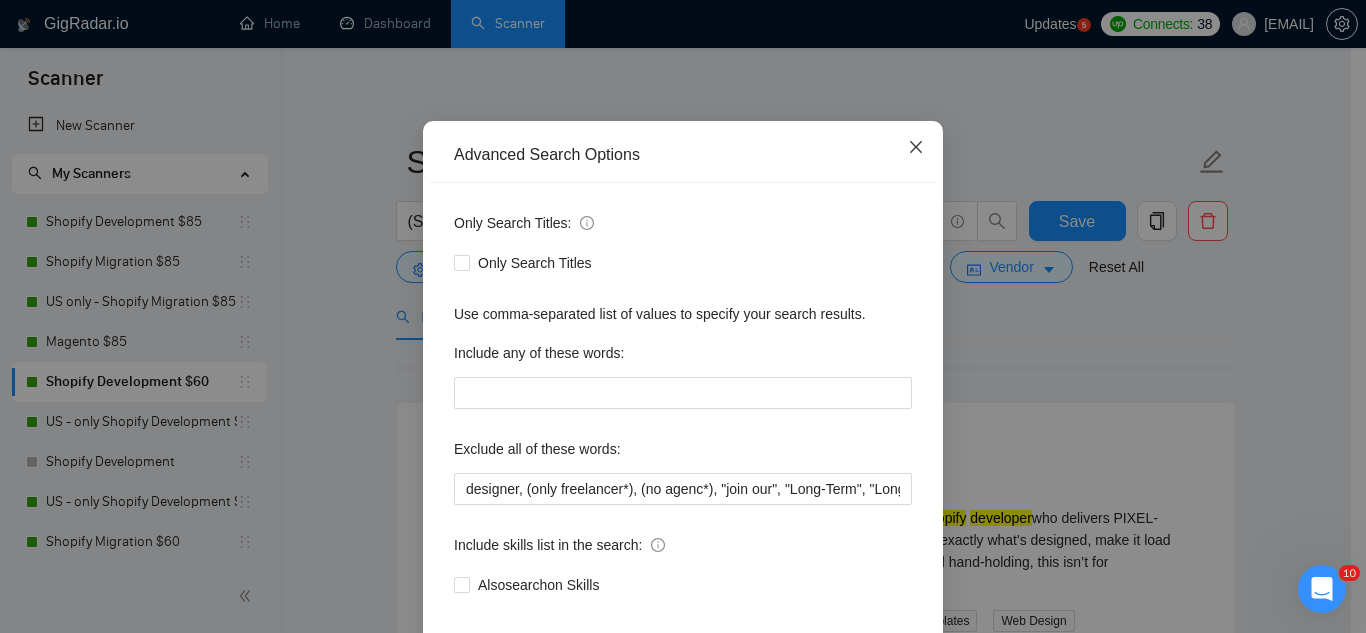 click 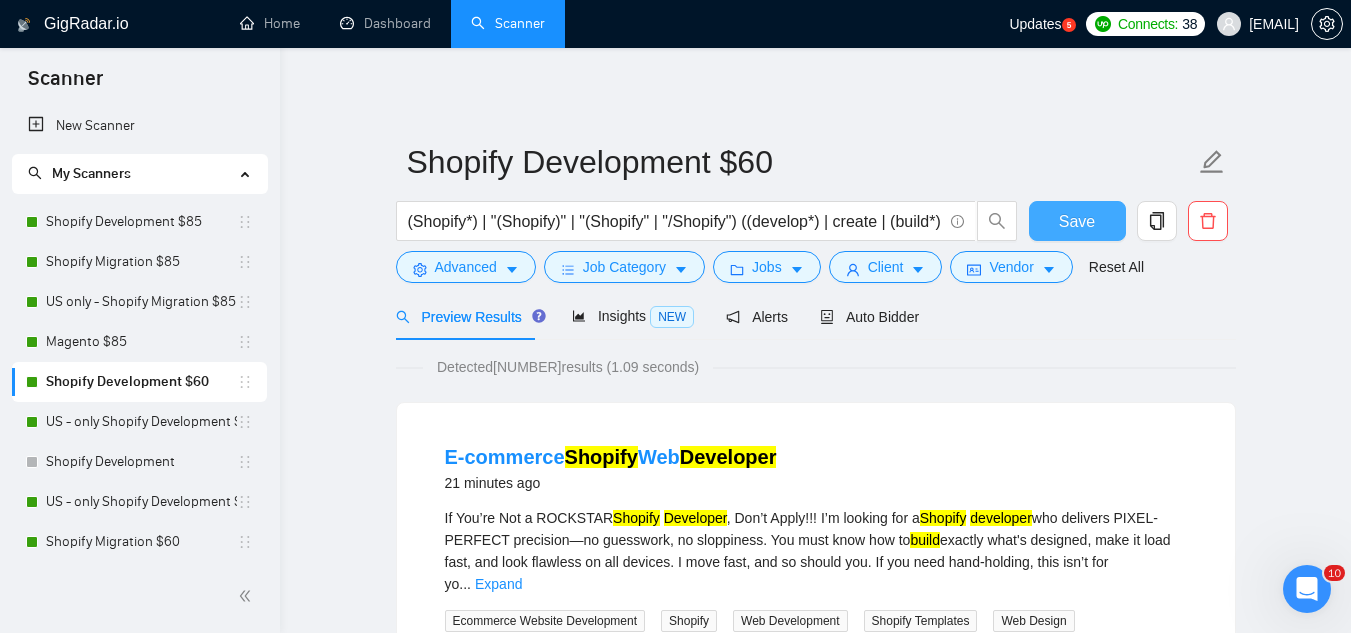 click on "Save" at bounding box center (1077, 221) 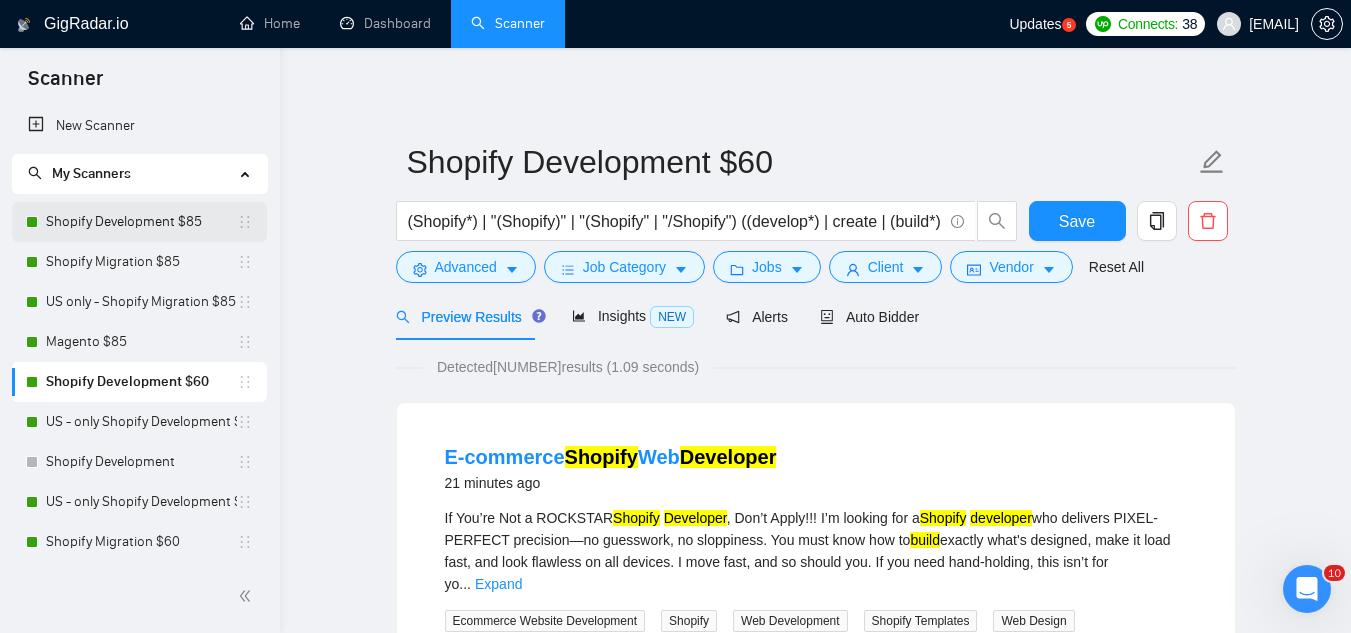 click on "Shopify Development $85" at bounding box center [141, 222] 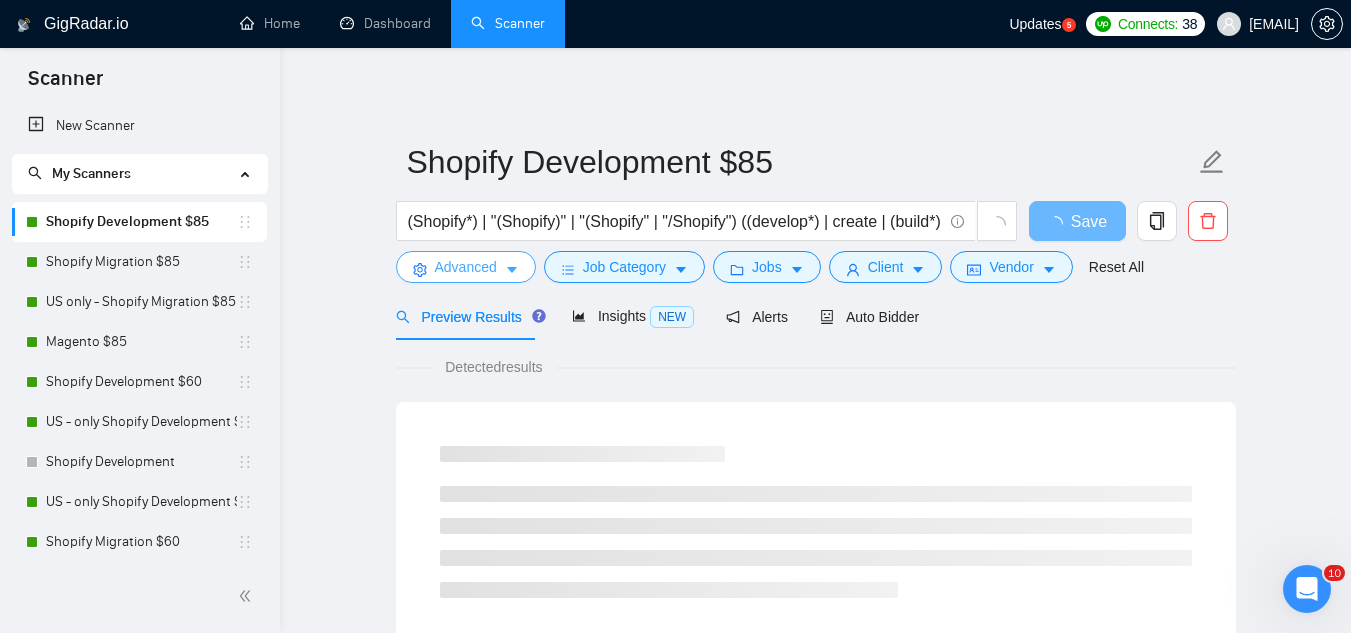 click on "Advanced" at bounding box center [466, 267] 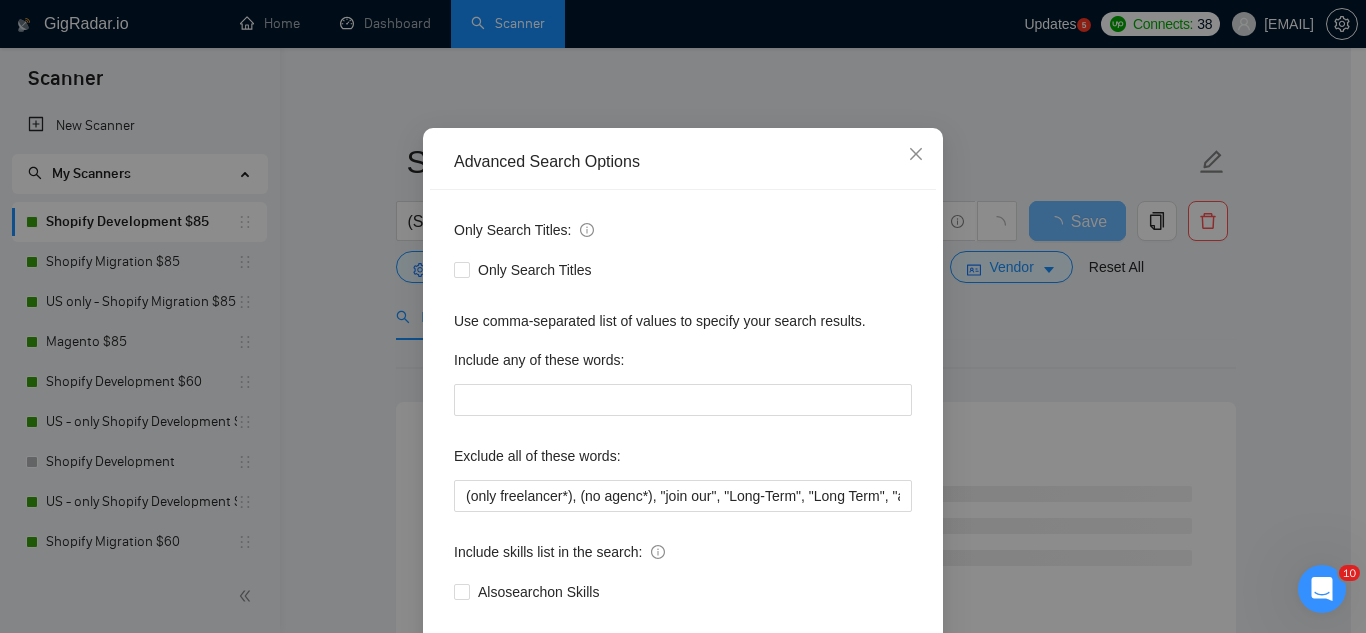 scroll, scrollTop: 199, scrollLeft: 0, axis: vertical 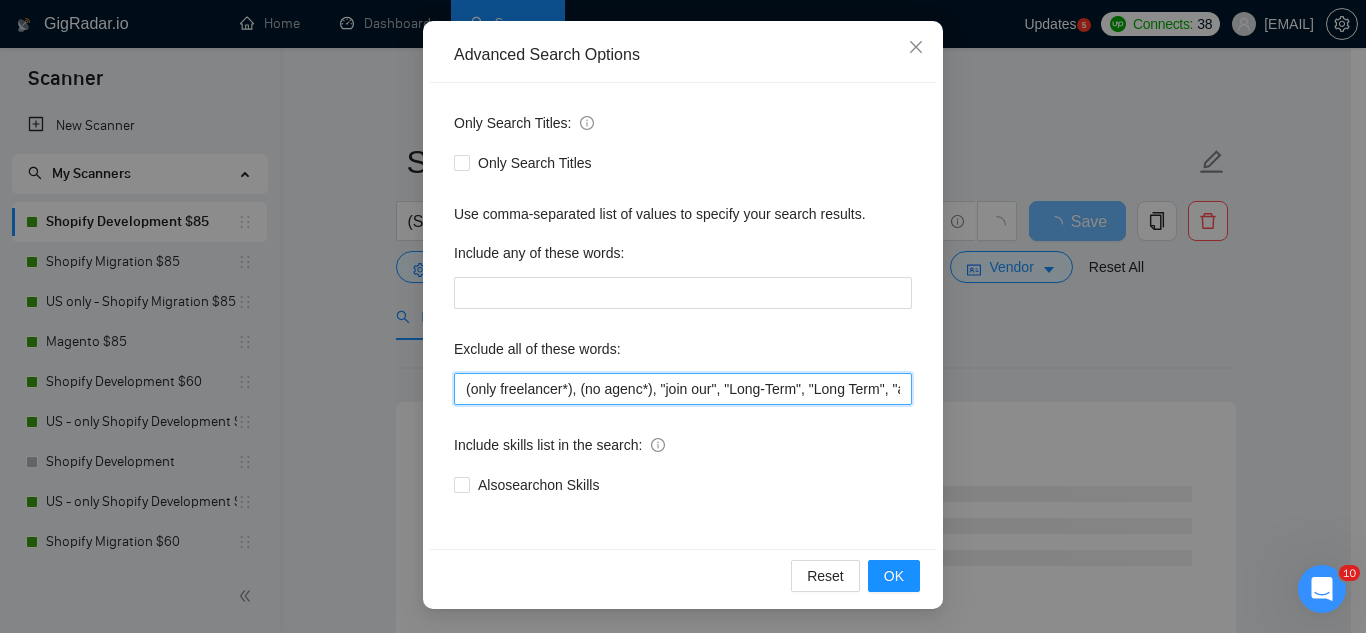 click on "(only freelancer*), (no agenc*), "join our", "Long-Term", "Long Term", "app", "engineer", "budget", "low budget", "tight budget", "affordable", "cheap", "cheapest", "competitive pricing", "most competitive pricing", "cost-effective", "cost effective", "cost-efficient", "under $200", "under $500", "around $500", "weekly installments", "looking to keep costs down", "please quote lowest", "basic site", "simple site", "simple store", "2 products", "two products", "5 products", "few pages", "single page", "one page", "just a homepage", "three pages", "initial brand testing", "quick MVP", "MVP only", "just need tweaks", "minor tweak", "quick fix", "training", "teach me", "mentorship", "1:1 guidance", "walk me through", "screen-share", "show me how", "quick turnaround", "ASAP delivery", "start immediately", "urgent but low budget", "need in 1–3 days", "24 hour job", "free theme", "use a free theme", "nothing fancy", "basic template", "no custom code", "minimalist only"" at bounding box center (683, 389) 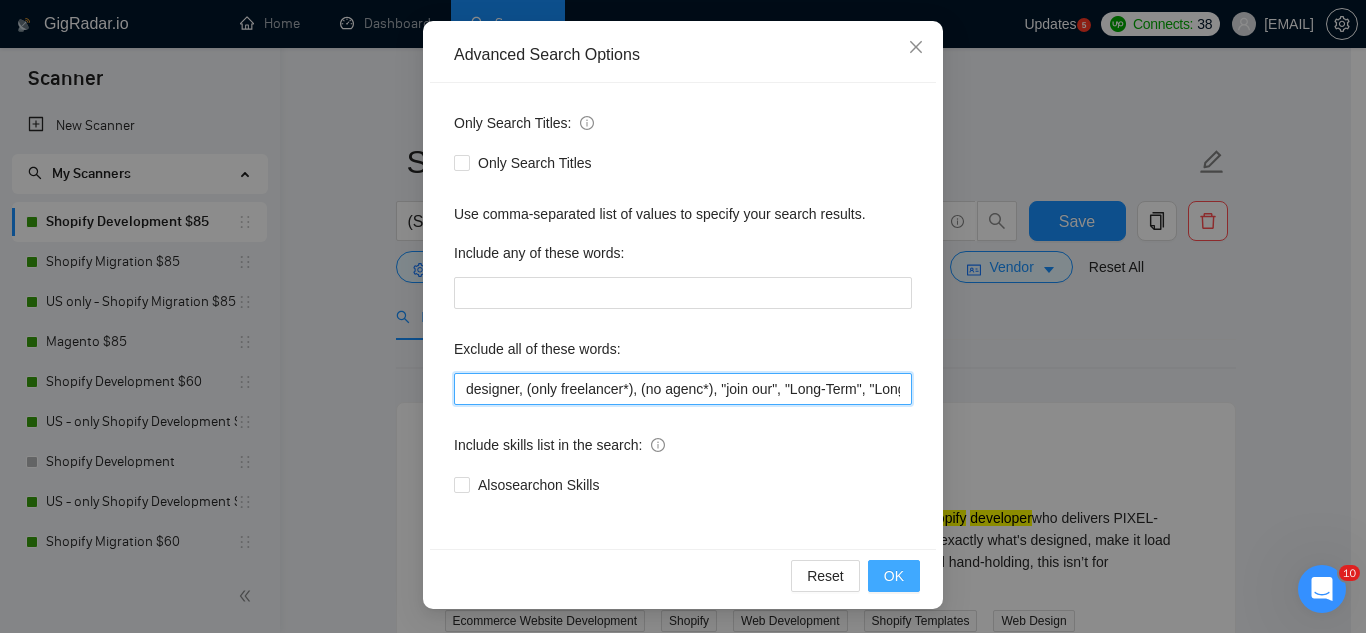 type on "designer, (only freelancer*), (no agenc*), "join our", "Long-Term", "Long Term", "app", "engineer", "budget", "low budget", "tight budget", "affordable", "cheap", "cheapest", "competitive pricing", "most competitive pricing", "cost-effective", "cost effective", "cost-efficient", "under $[PRICE]", "under $[PRICE]", "around $[PRICE]", "weekly installments", "looking to keep costs down", "please quote lowest", "basic site", "simple site", "simple store", "[NUMBER] products", "[NUMBER] products", "[NUMBER] products", "few pages", "single page", "one page", "just a homepage", "[NUMBER] pages", "initial brand testing", "quick MVP", "MVP only", "just need tweaks", "minor tweak", "quick fix", "training", "teach me", "mentorship", "[NUMBER]:[NUMBER] guidance", "walk me through", "screen-share", "show me how", "quick turnaround", "ASAP delivery", "start immediately", "urgent but low budget", "need in [NUMBER]–[NUMBER] days", "[NUMBER] hour job", "free theme", "use a free theme", "nothing fancy", "basic template", "no custom code", "minimalist only" 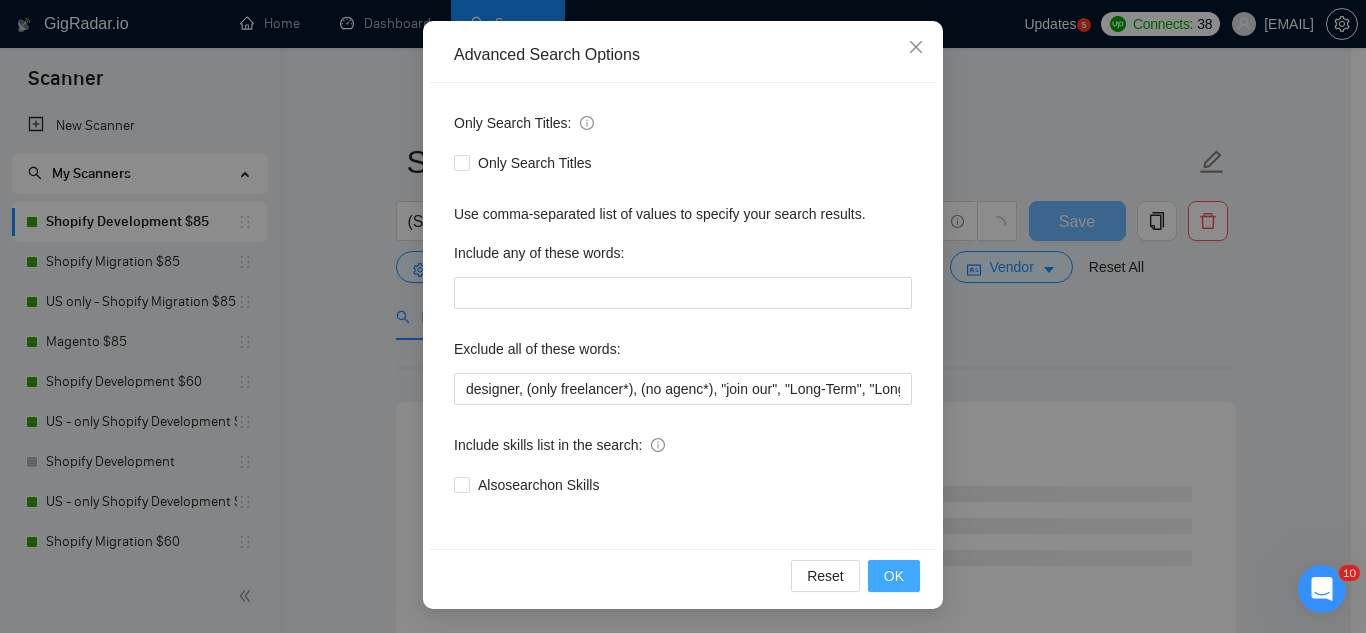 click on "OK" at bounding box center [894, 576] 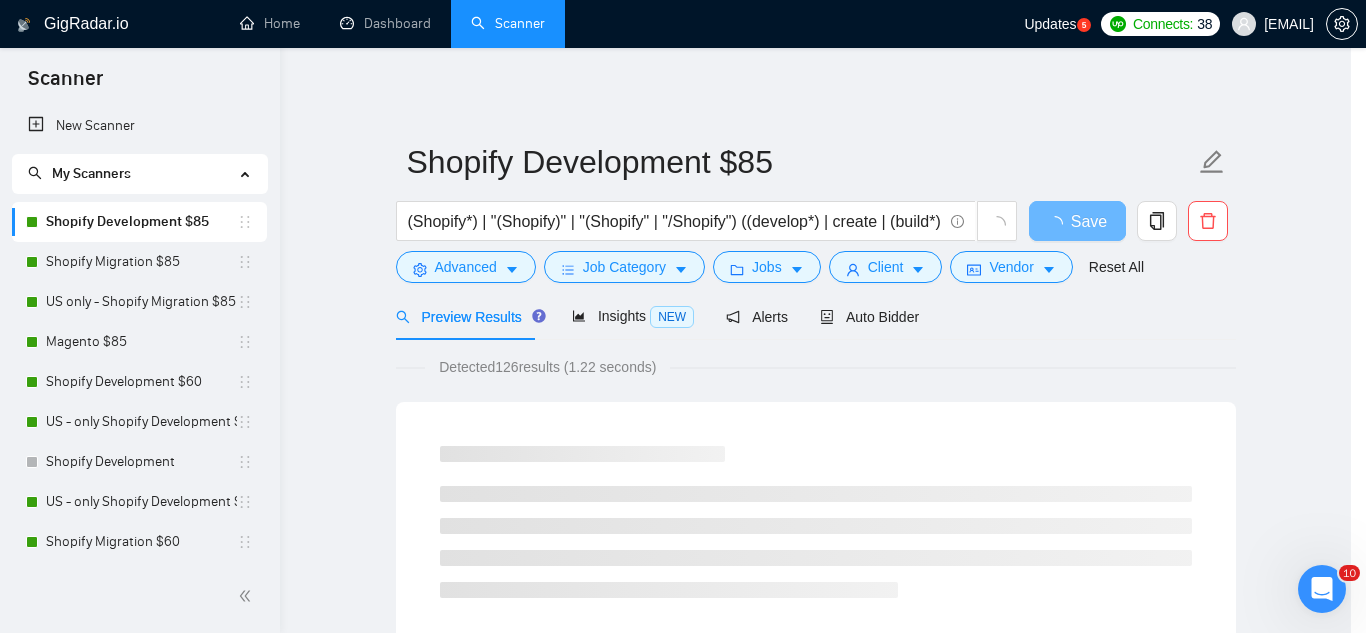 scroll, scrollTop: 99, scrollLeft: 0, axis: vertical 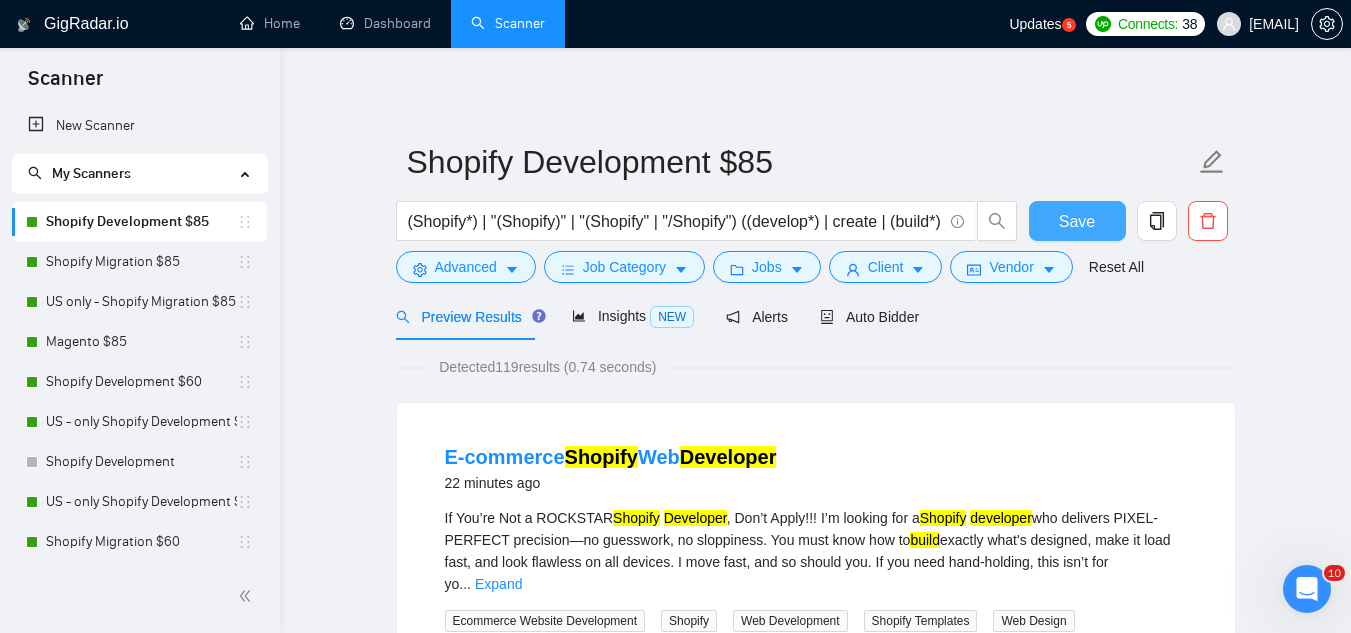 click on "Save" at bounding box center (1077, 221) 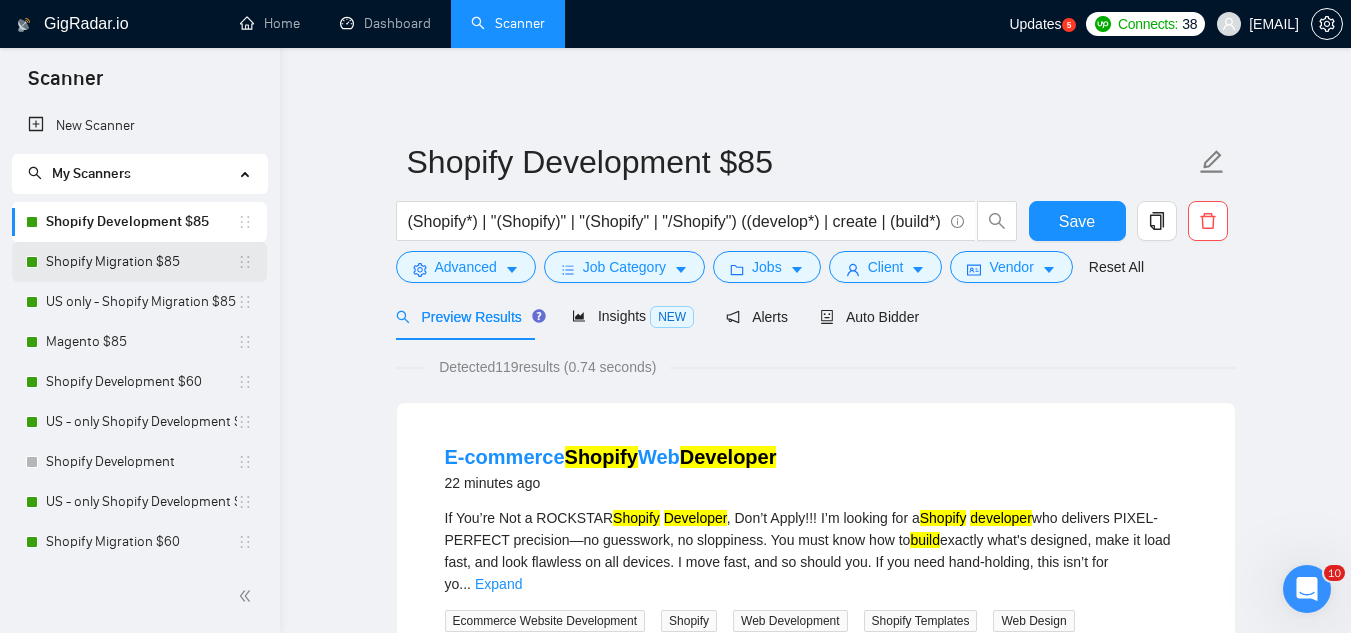 click on "Shopify Migration $85" at bounding box center (141, 262) 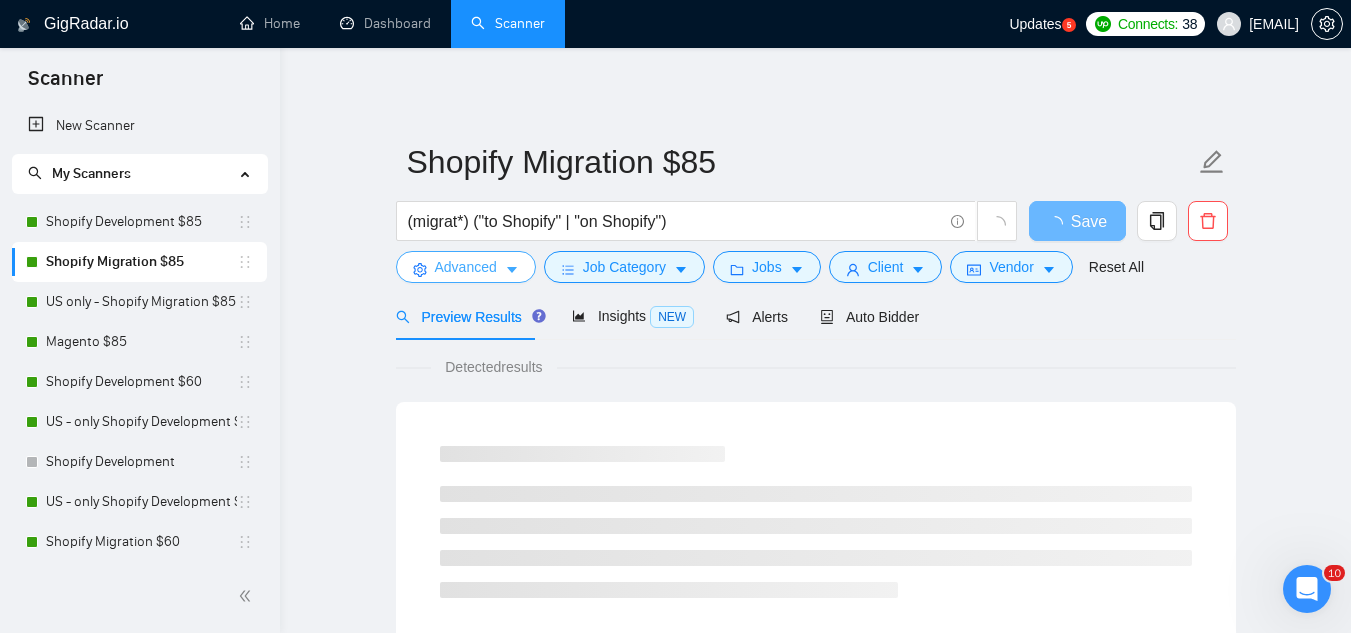 click on "Advanced" at bounding box center [466, 267] 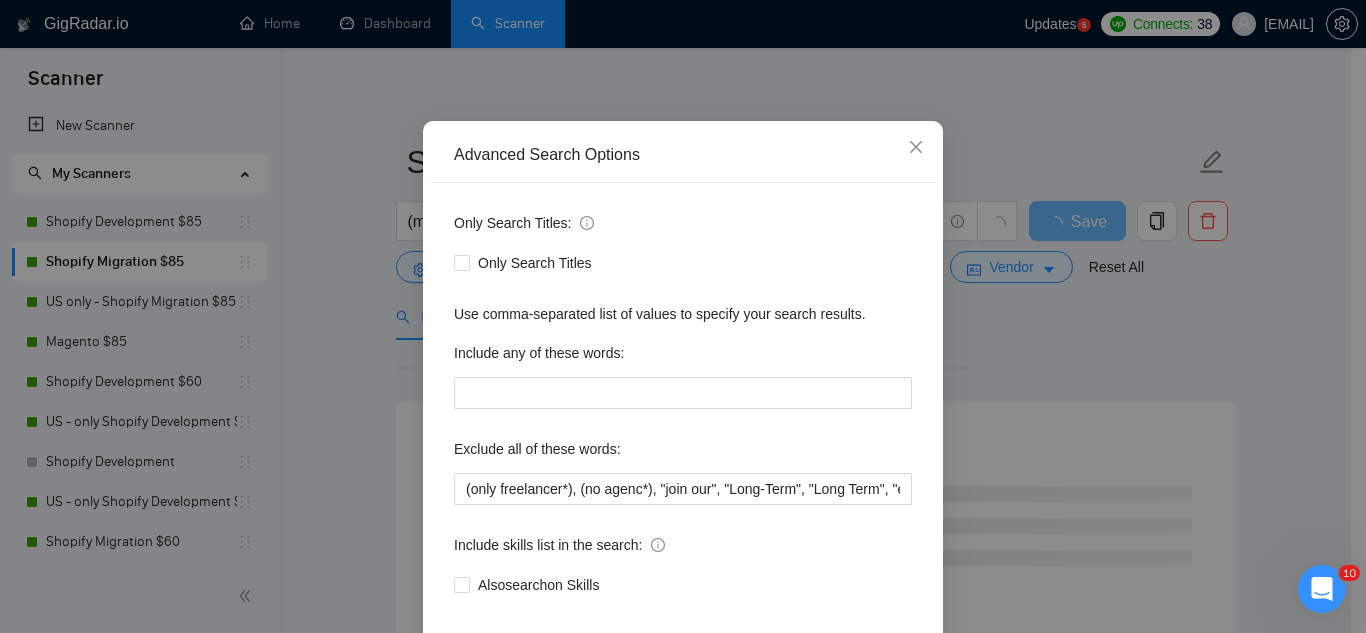 scroll, scrollTop: 100, scrollLeft: 0, axis: vertical 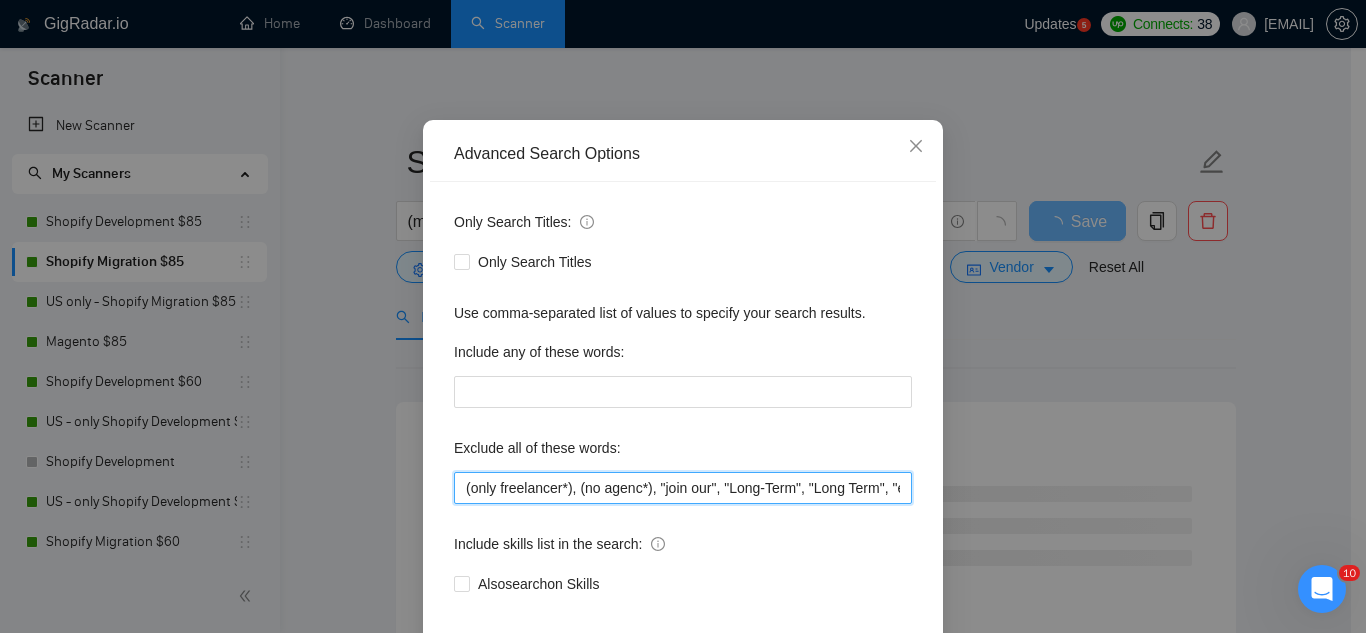 click on "(only freelancer*), (no agenc*), "join our", "Long-Term", "Long Term", "engineer", "budget", "low budget", "tight budget", "affordable", "cheap", "cheapest", "competitive pricing", "most competitive pricing", "cost-effective", "cost effective", "cost-efficient", "under $200", "under $500", "around $500", "weekly installments", "looking to keep costs down", "please quote lowest", "basic site", "simple site", "simple store", "2 products", "two products", "5 products", "few pages", "single page", "one page", "just a homepage", "three pages", "initial brand testing", "quick MVP", "MVP only", "just need tweaks", "minor tweak", "quick fix", "training", "teach me", "mentorship", "1:1 guidance", "walk me through", "screen-share", "show me how", "quick turnaround", "ASAP delivery", "start immediately", "urgent but low budget", "need in 1–3 days", "24 hour job", "free theme", "use a free theme", "nothing fancy", "basic template", "no custom code", "minimalist only" at bounding box center (683, 488) 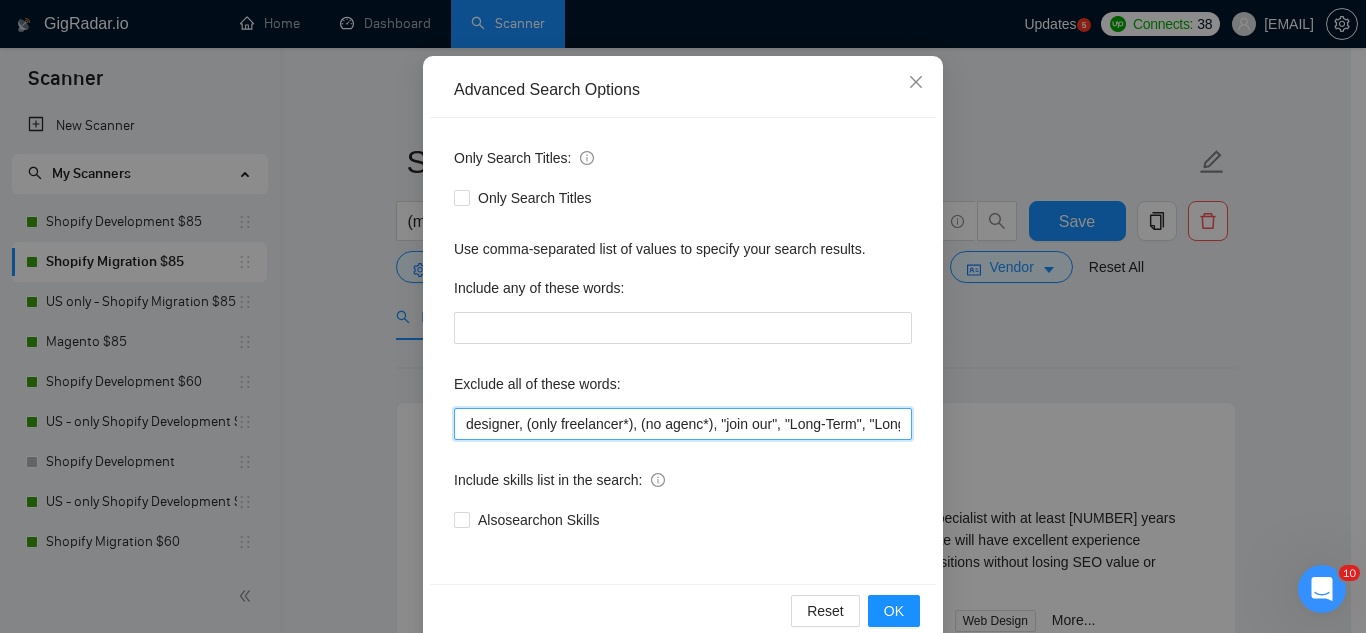 scroll, scrollTop: 199, scrollLeft: 0, axis: vertical 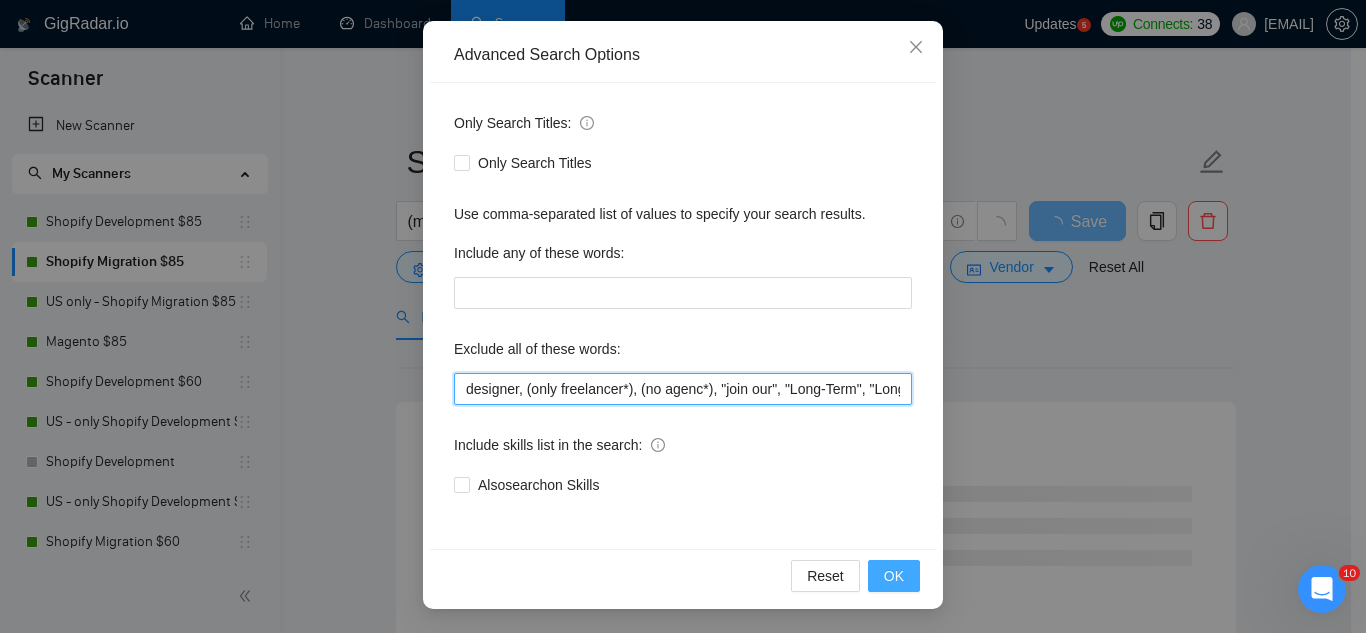 type on "designer, (only freelancer*), (no agenc*), "join our", "Long-Term", "Long Term", "engineer", "budget", "low budget", "tight budget", "affordable", "cheap", "cheapest", "competitive pricing", "most competitive pricing", "cost-effective", "cost effective", "cost-efficient", "under $[PRICE]", "under $[PRICE]", "around $[PRICE]", "weekly installments", "looking to keep costs down", "please quote lowest", "basic site", "simple site", "simple store", "[NUMBER] products", "[NUMBER] products", "[NUMBER] products", "few pages", "single page", "one page", "just a homepage", "[NUMBER] pages", "initial brand testing", "quick MVP", "MVP only", "just need tweaks", "minor tweak", "quick fix", "training", "teach me", "mentorship", "[NUMBER]:[NUMBER] guidance", "walk me through", "screen-share", "show me how", "quick turnaround", "ASAP delivery", "start immediately", "urgent but low budget", "need in [NUMBER]–[NUMBER] days", "[NUMBER] hour job", "free theme", "use a free theme", "nothing fancy", "basic template", "no custom code", "minimalist only" 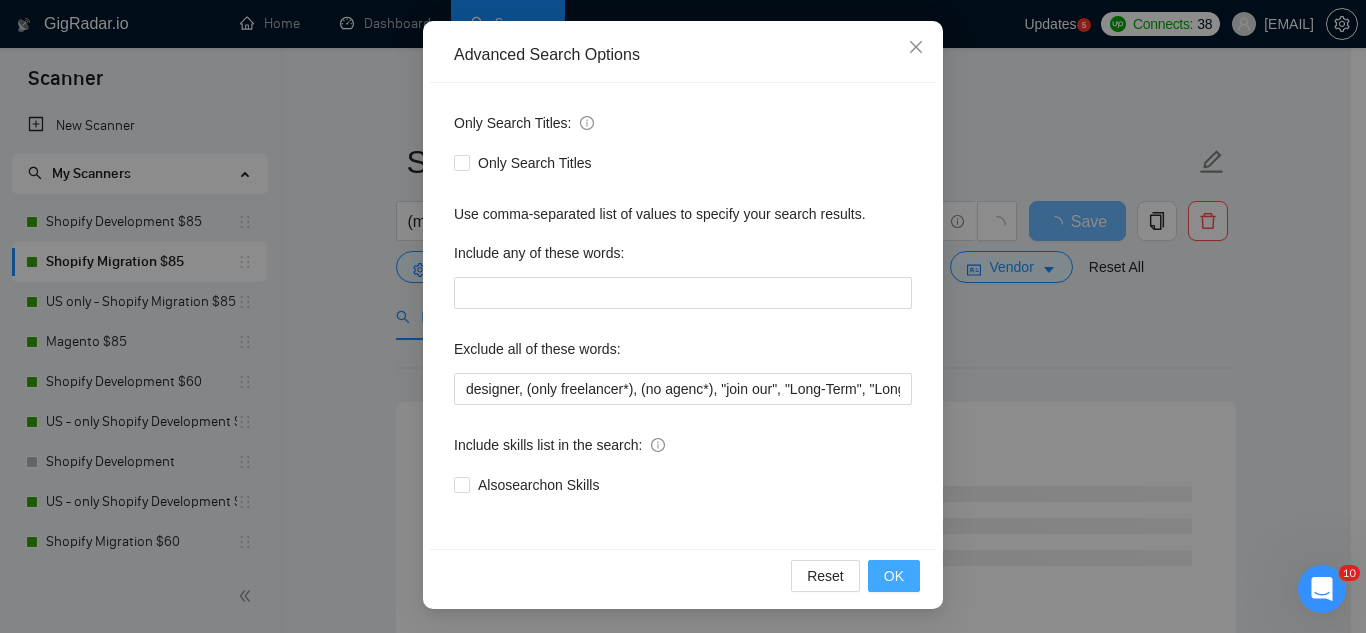 click on "OK" at bounding box center [894, 576] 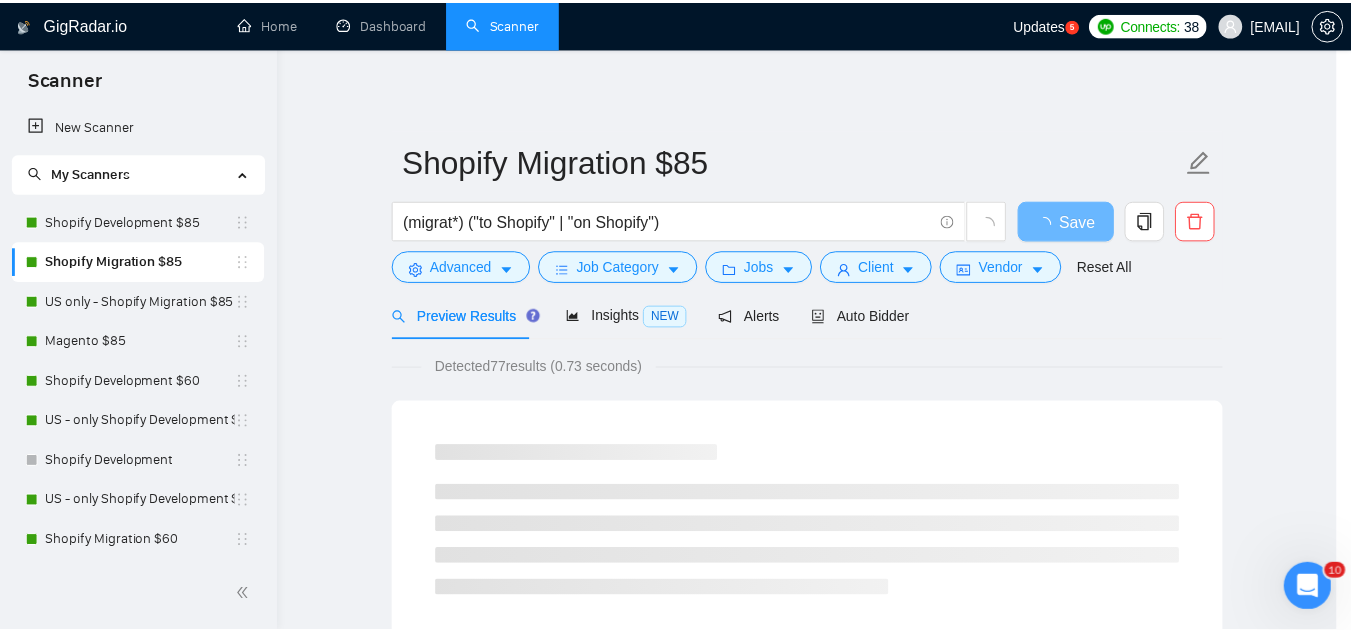 scroll, scrollTop: 99, scrollLeft: 0, axis: vertical 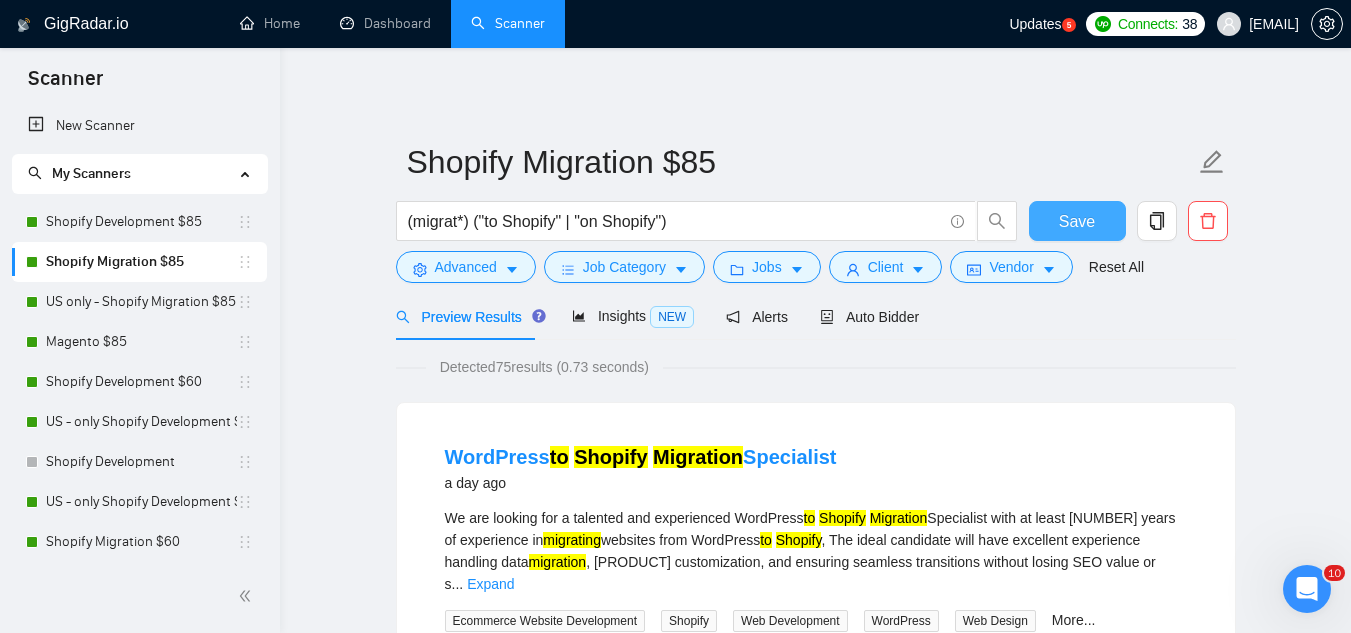 click on "Save" at bounding box center (1077, 221) 